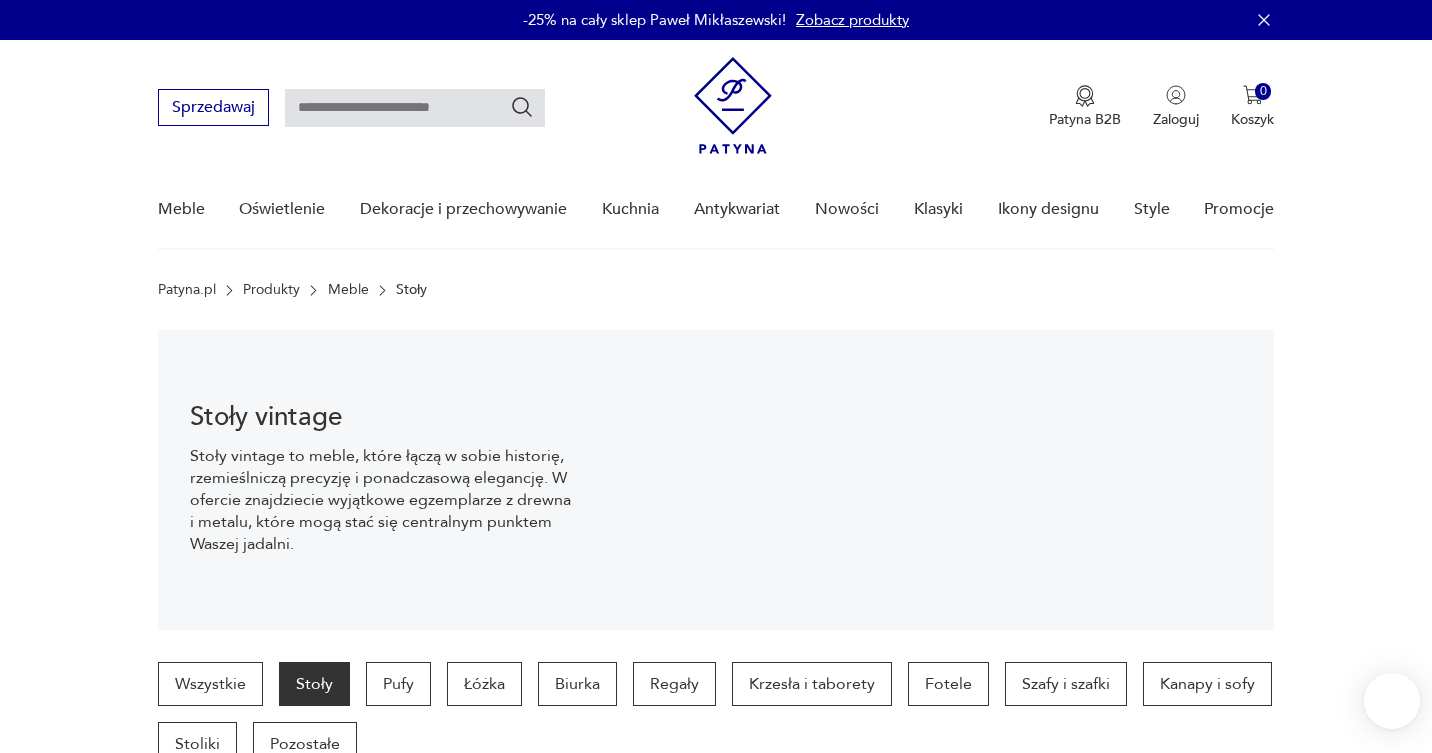 scroll, scrollTop: 30, scrollLeft: 0, axis: vertical 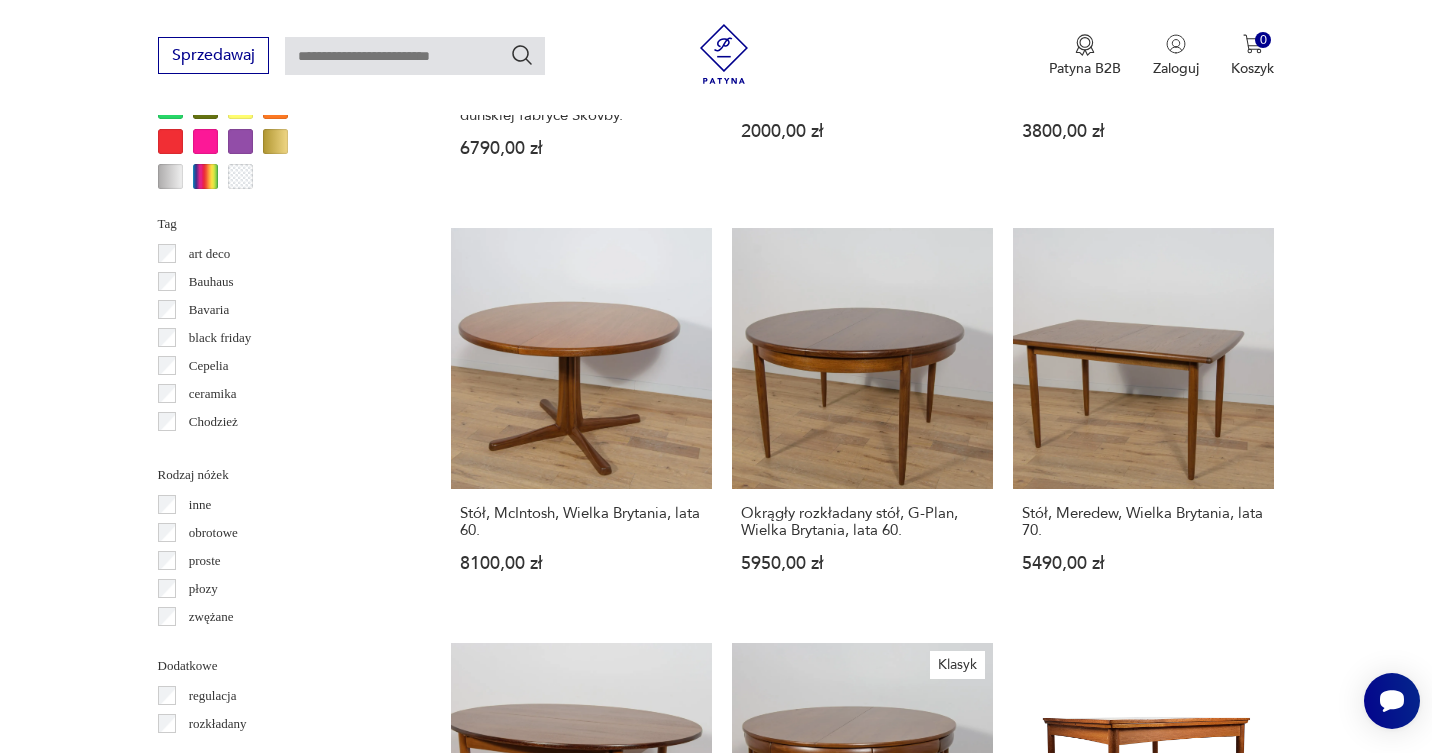 click on "2" at bounding box center [888, 1513] 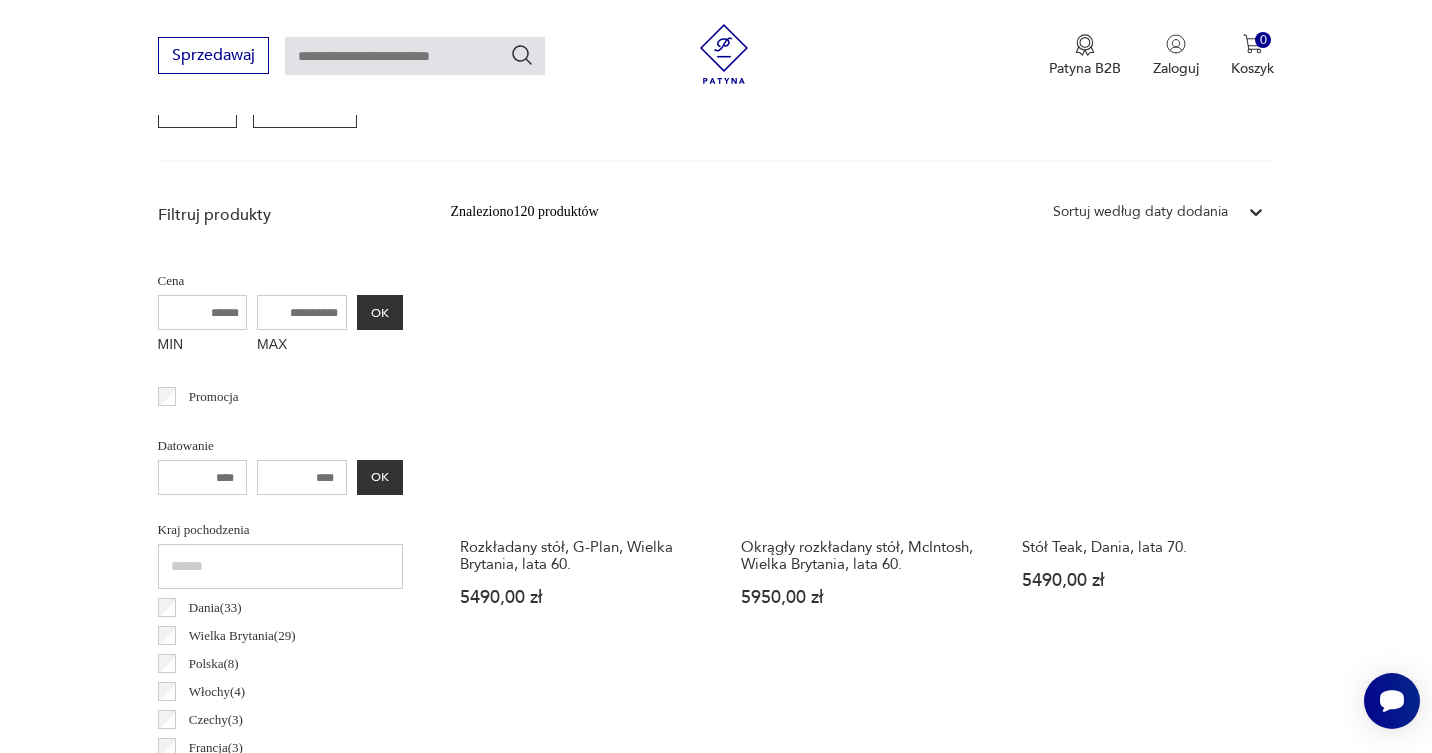 scroll, scrollTop: 639, scrollLeft: 0, axis: vertical 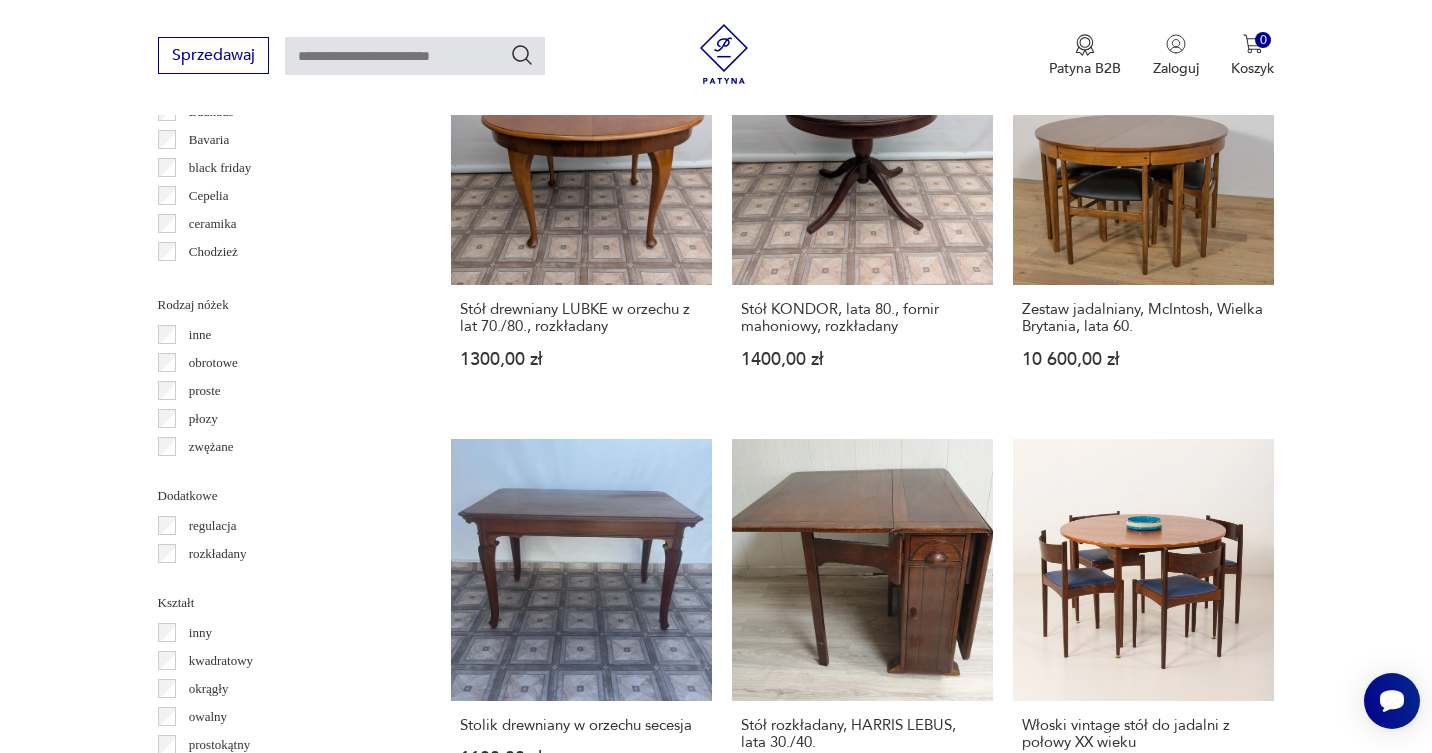 click on "3" at bounding box center (934, 1309) 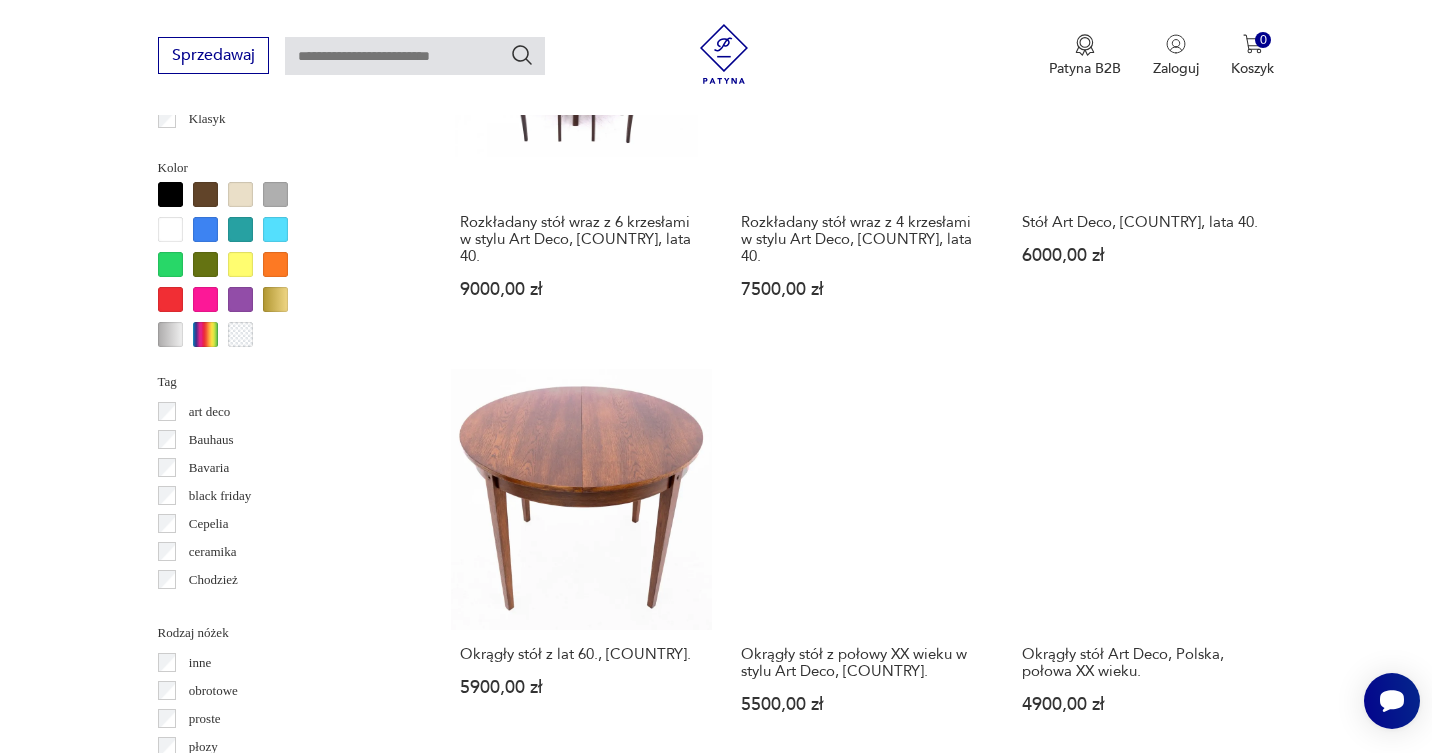 scroll, scrollTop: 1812, scrollLeft: 0, axis: vertical 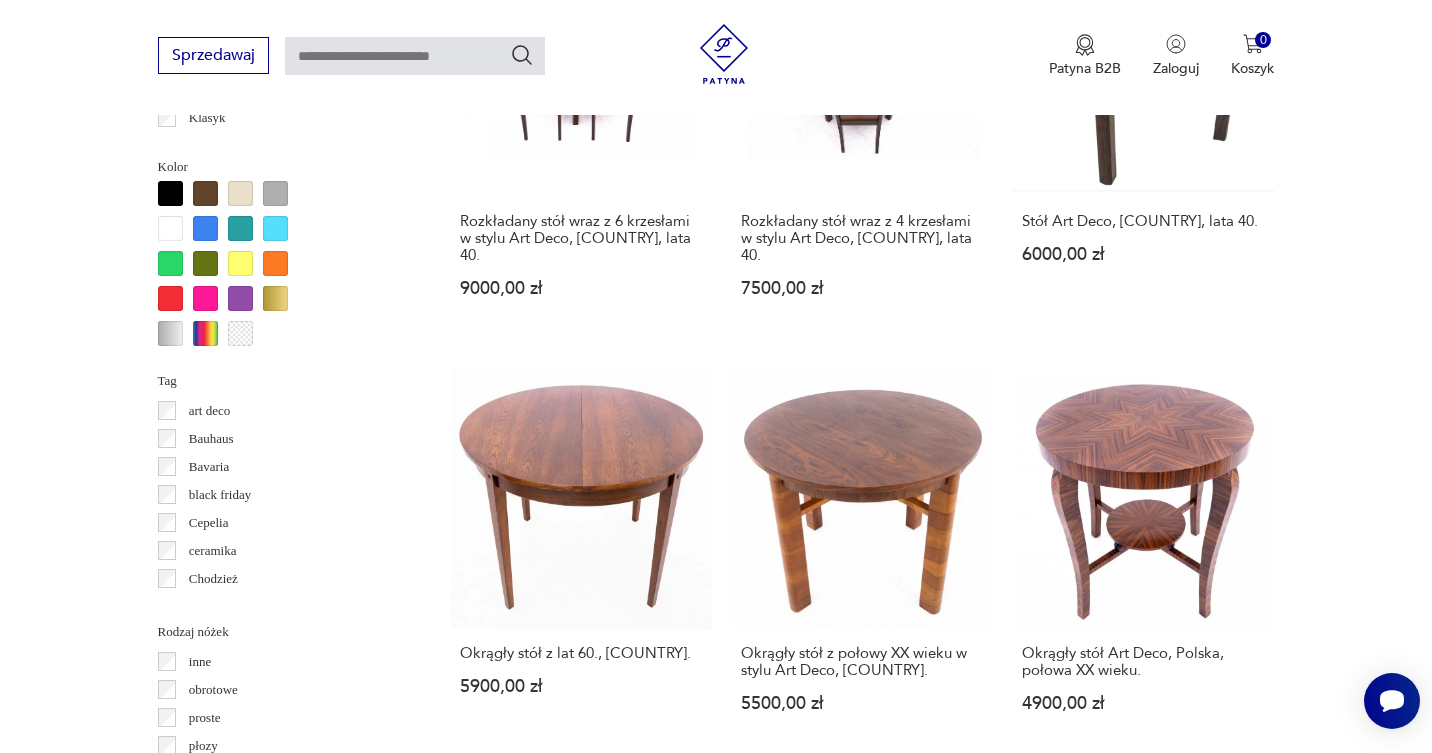 click on "4" at bounding box center (980, 1670) 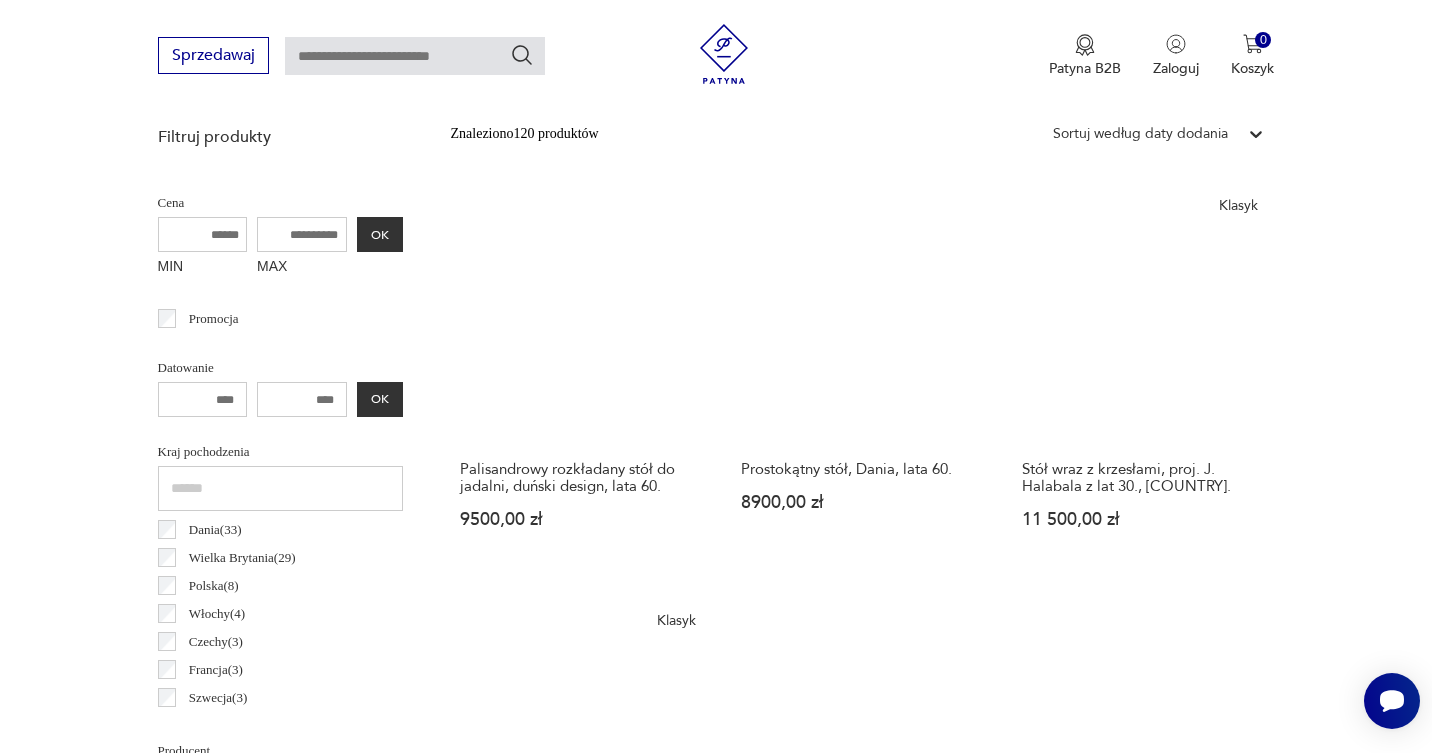 scroll, scrollTop: 980, scrollLeft: 0, axis: vertical 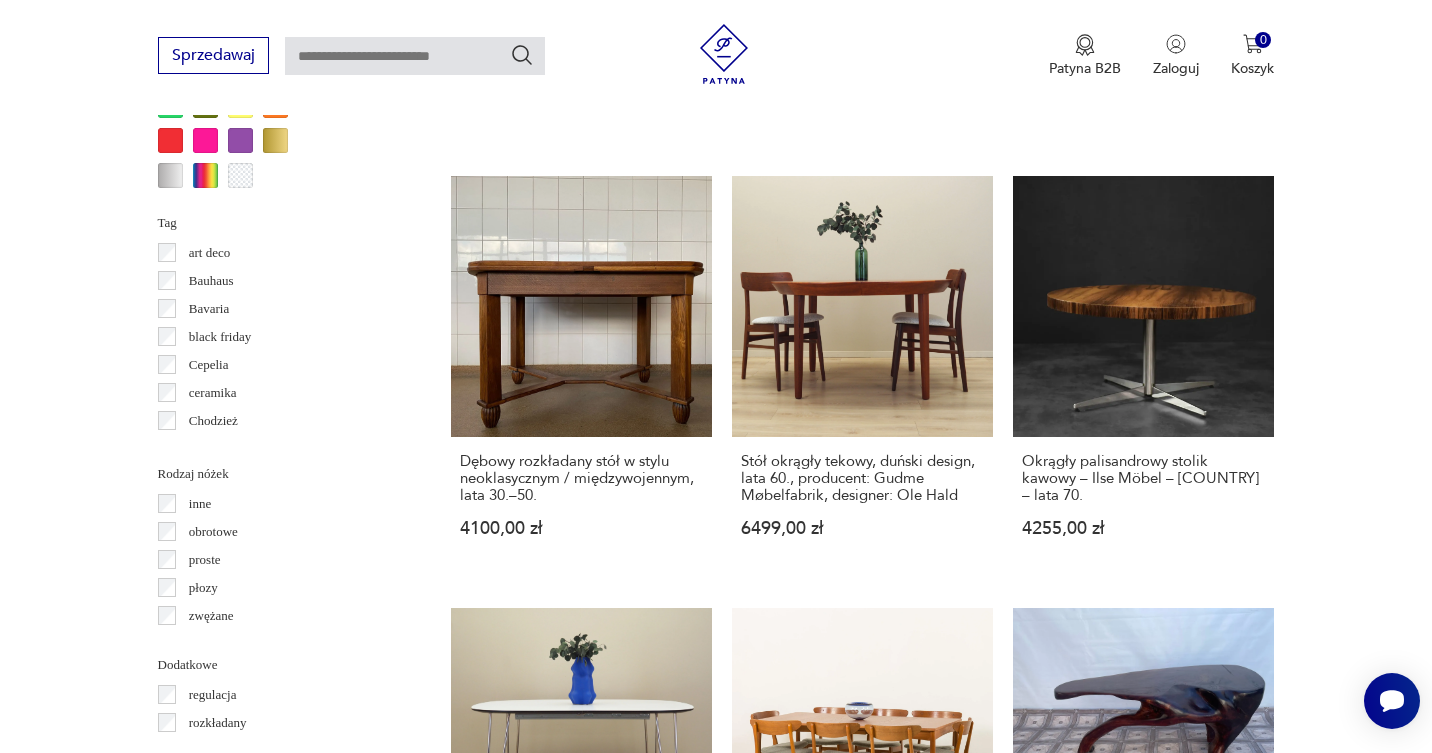 click on "5" at bounding box center [1026, 1478] 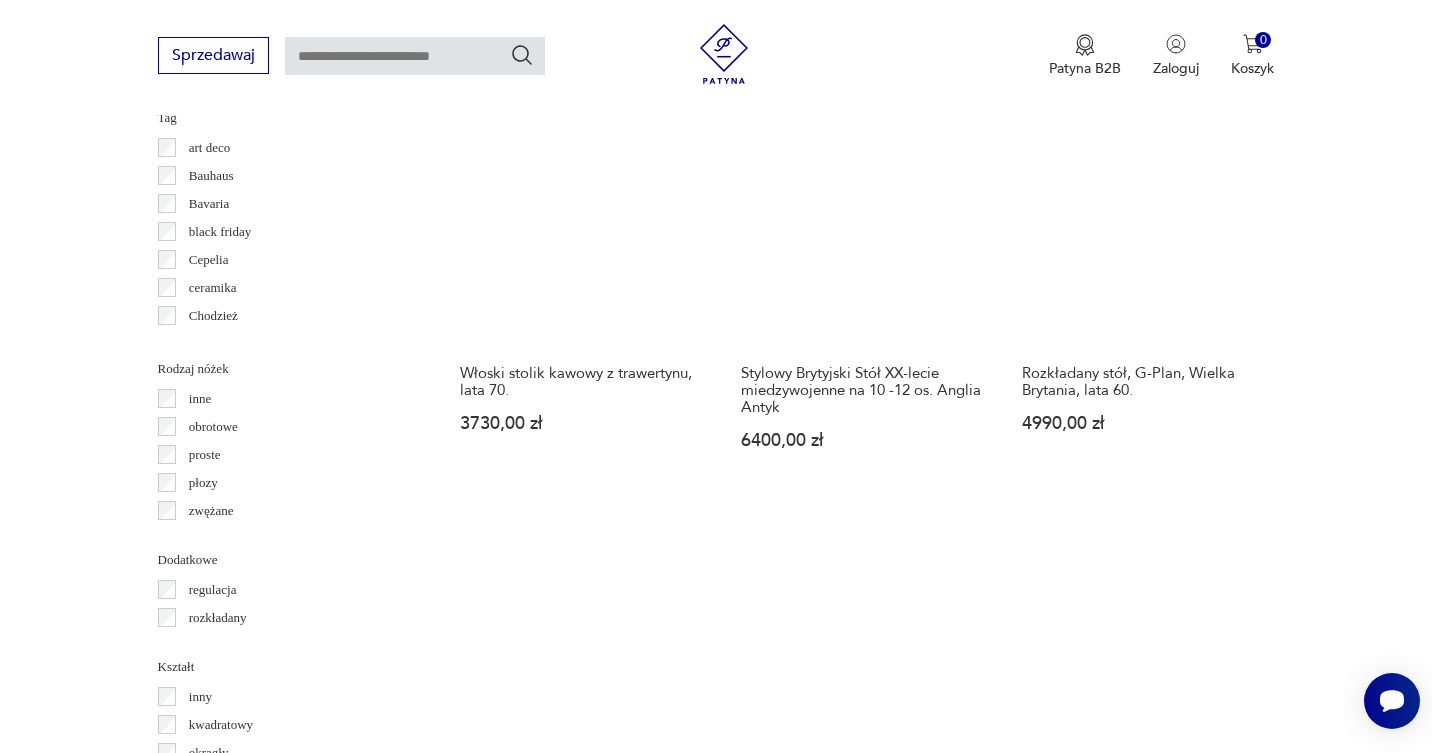 scroll, scrollTop: 2125, scrollLeft: 0, axis: vertical 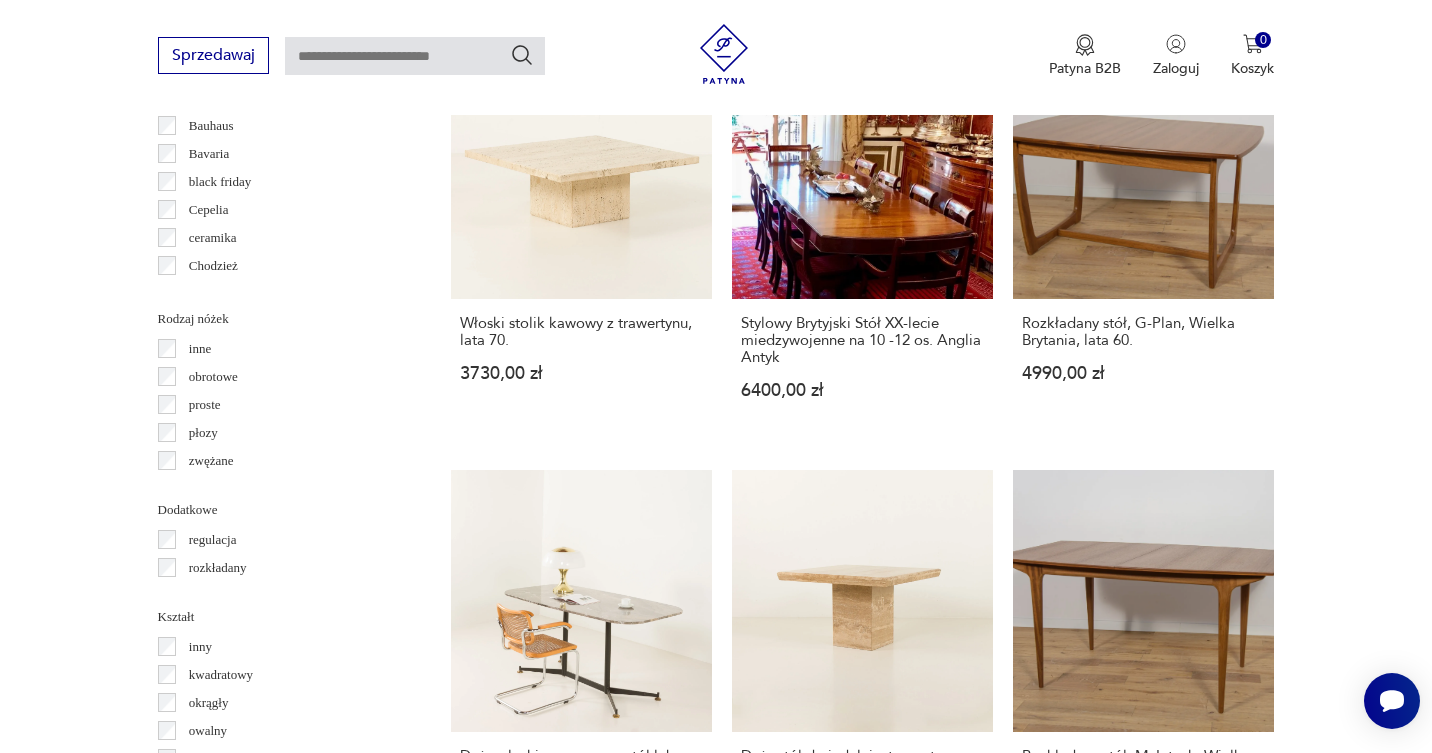 click on "6" at bounding box center [1072, 1357] 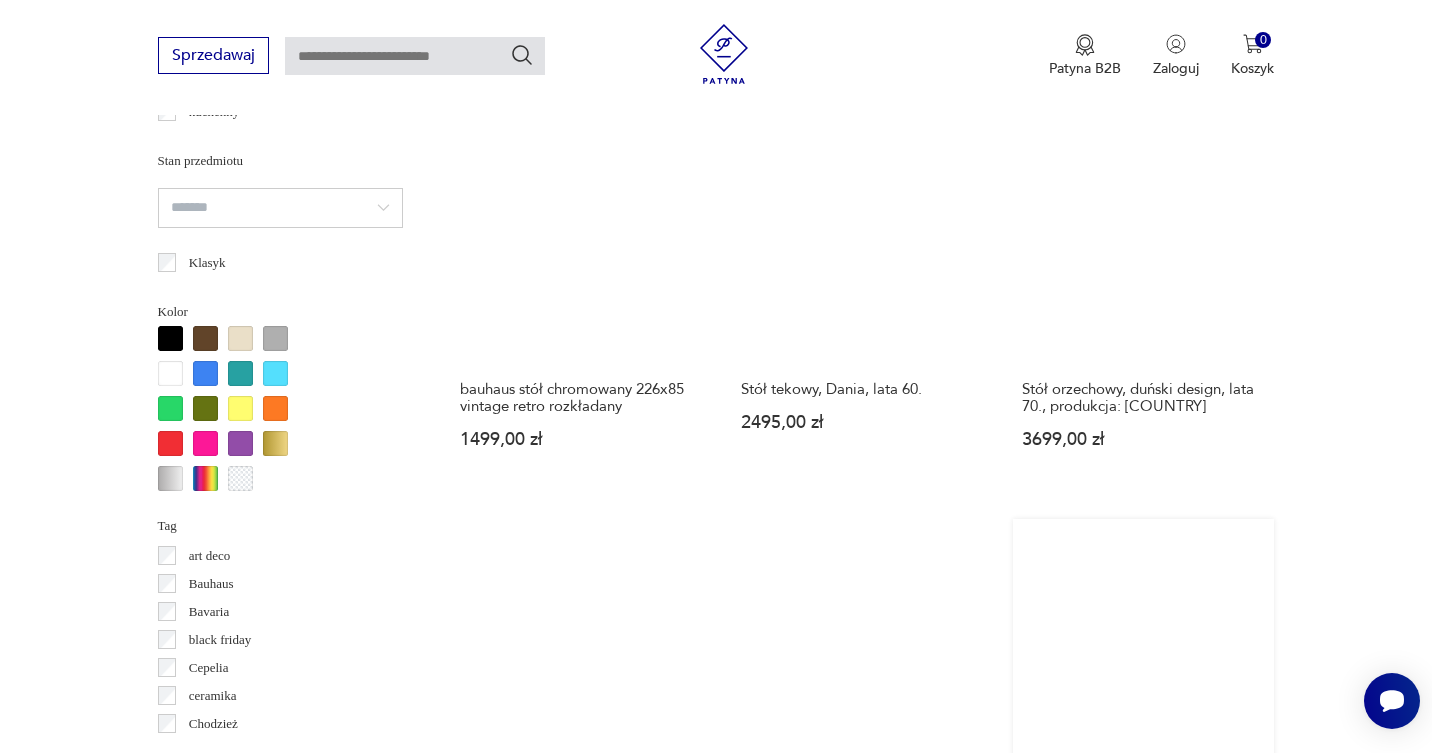 scroll, scrollTop: 1899, scrollLeft: 0, axis: vertical 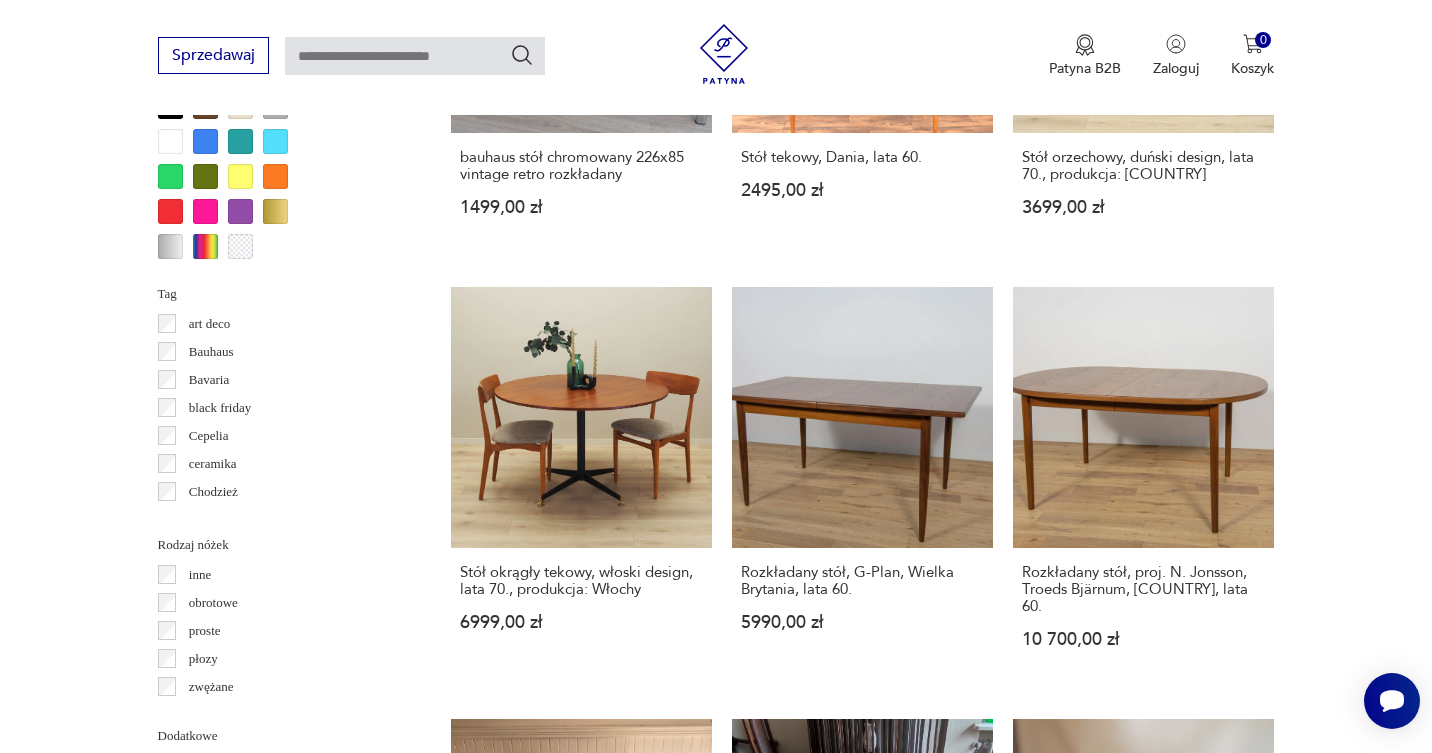 click on "7" at bounding box center (1118, 1629) 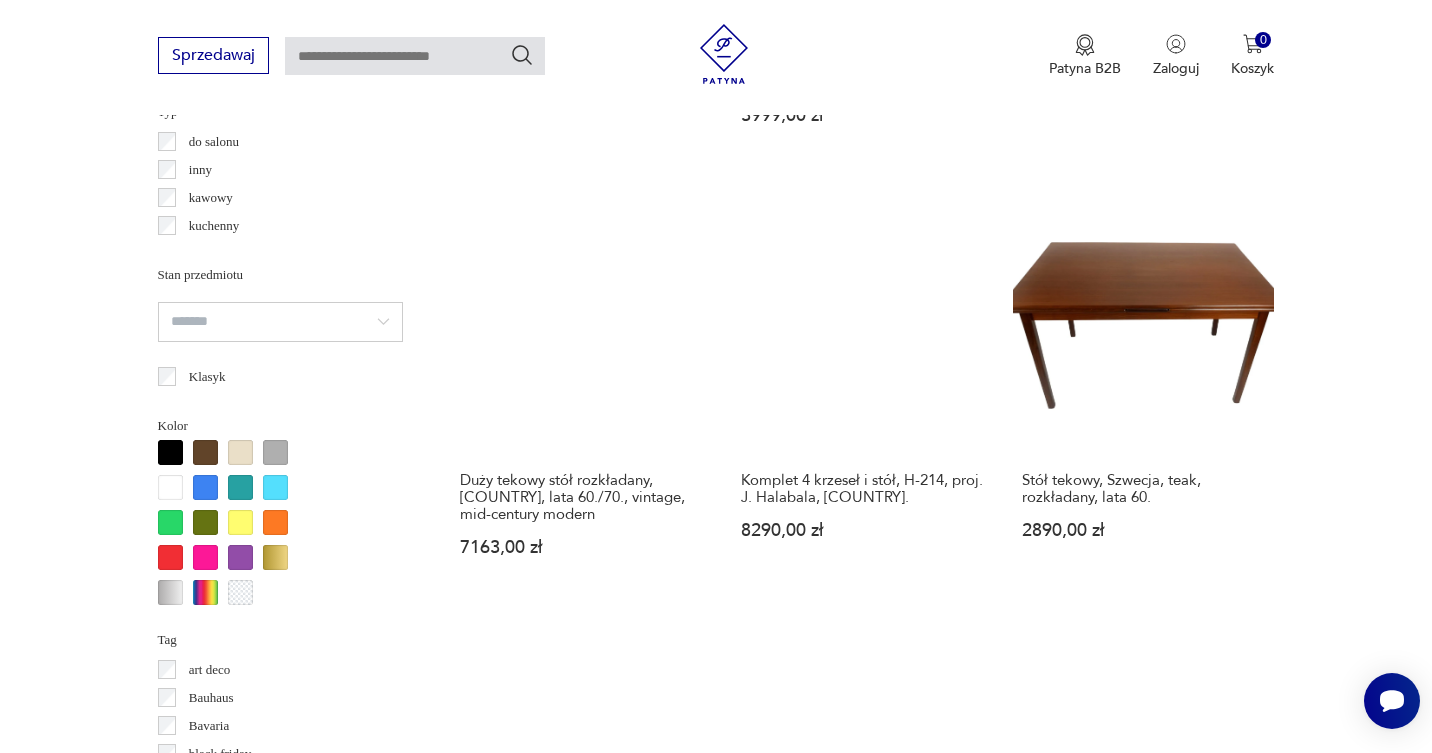 scroll, scrollTop: 1718, scrollLeft: 0, axis: vertical 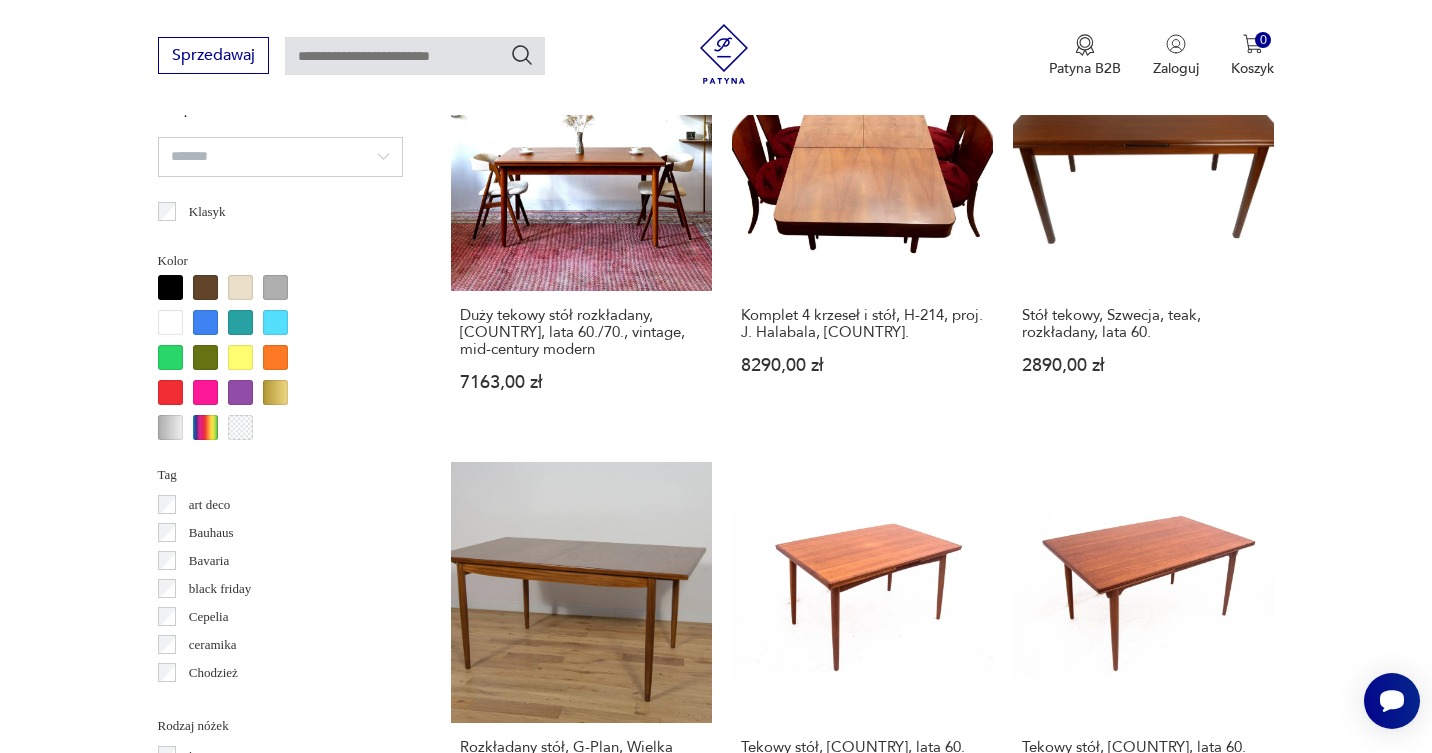 click on "8" at bounding box center (1164, 1764) 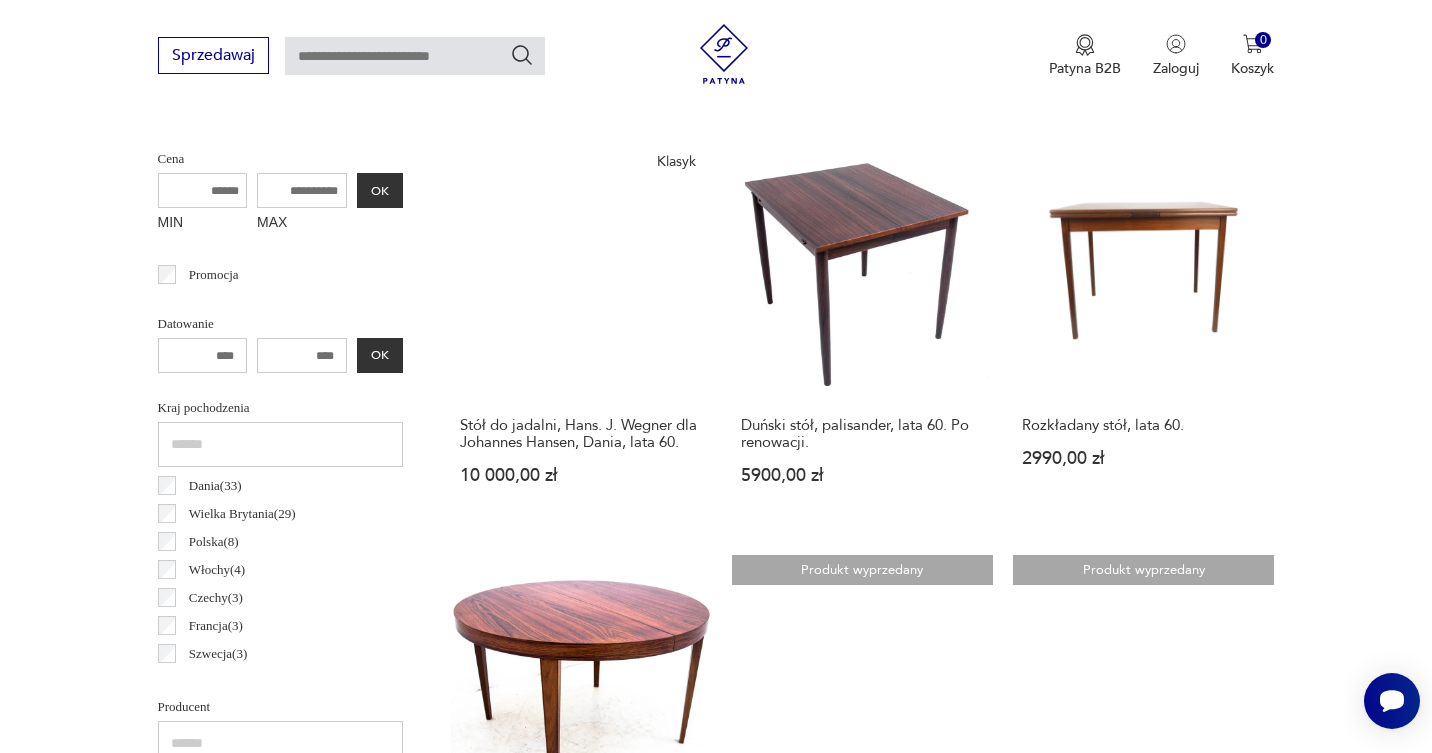 scroll, scrollTop: 1014, scrollLeft: 0, axis: vertical 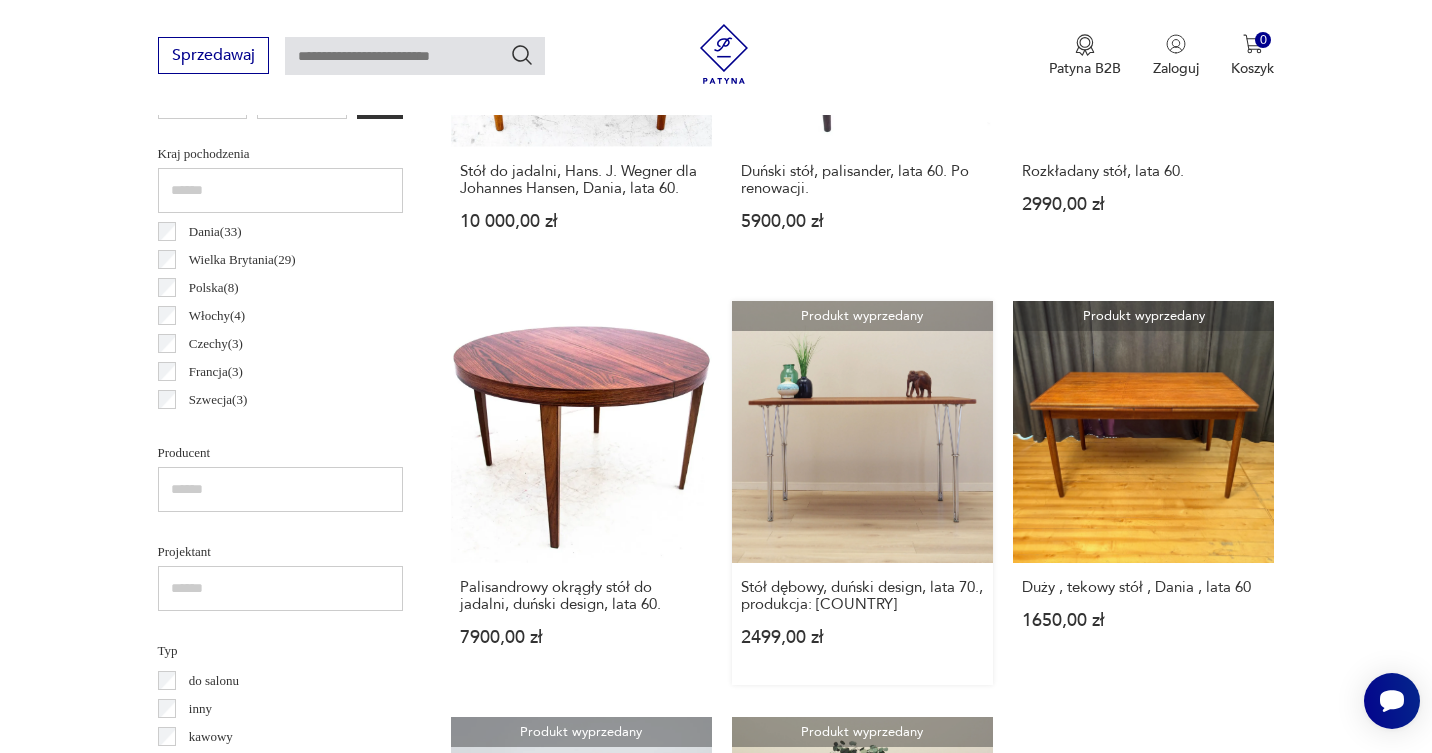click on "Produkt wyprzedany Stół dębowy, duński design, lata 70., produkcja: Dania 2499,00 zł" at bounding box center [862, 492] 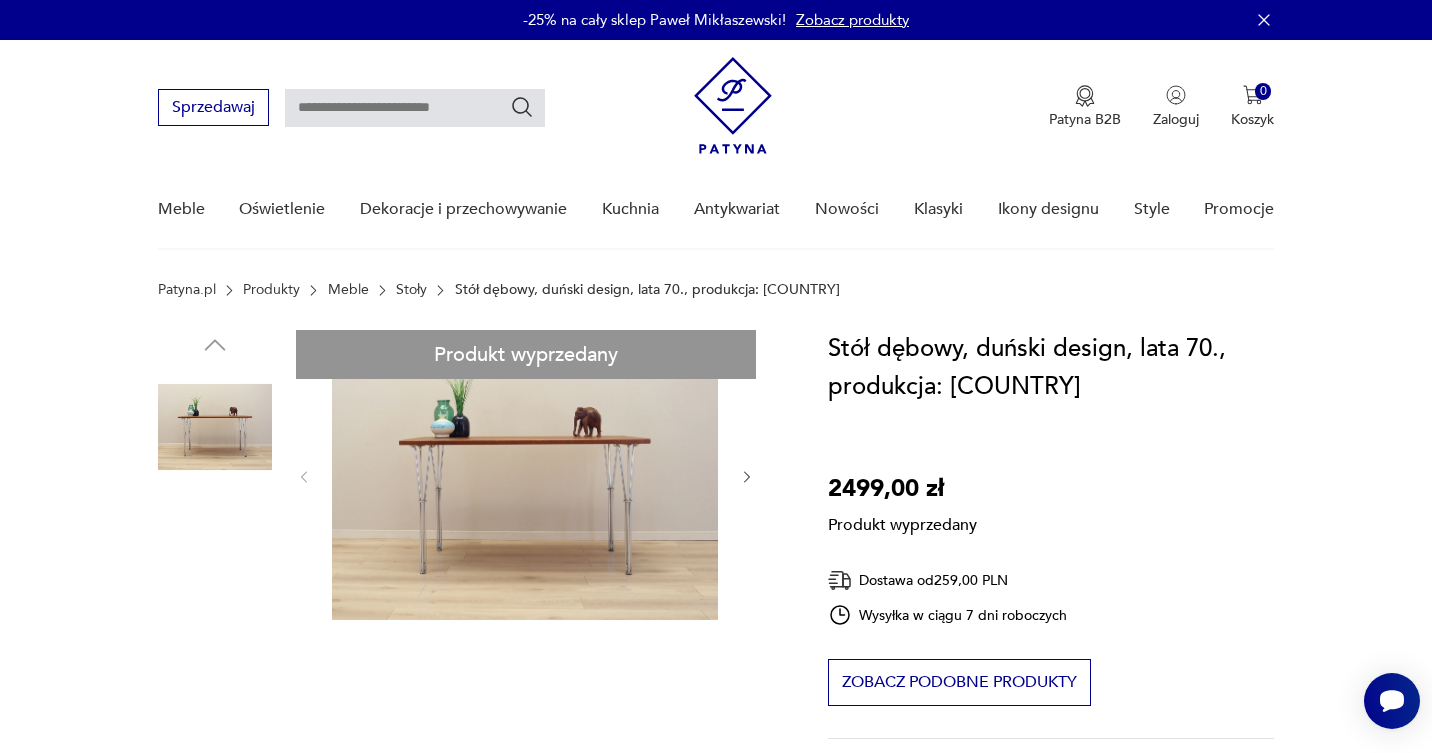 scroll, scrollTop: 0, scrollLeft: 0, axis: both 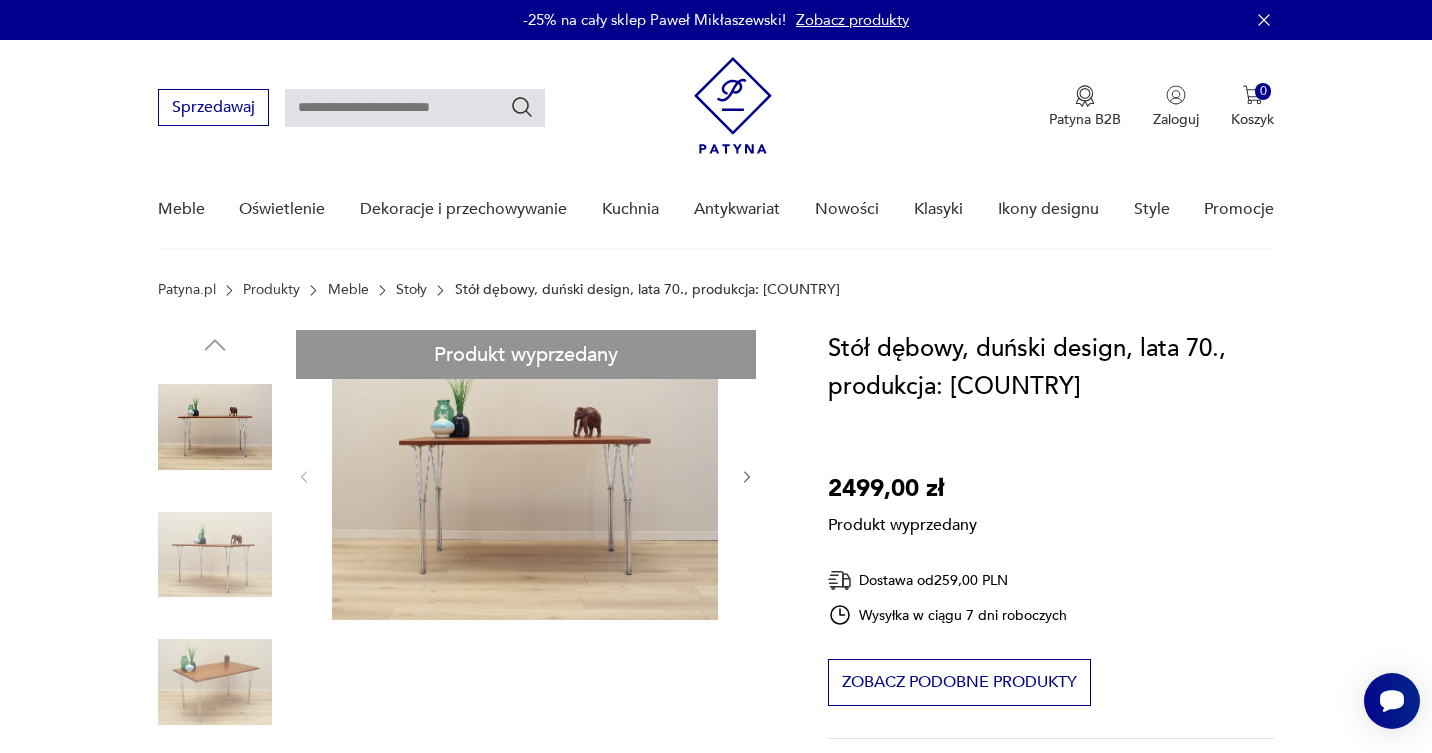 click on "Produkt wyprzedany Opis produktu Stół wykonany został w latach 70-tych, produkcja duńska.
Blat stołu pokryty jest fornirem dębowym. Nogi wykonane z metalu. Powierzchnia po odświeżeniu. Stół jest idealnym dopełnieniem wyposażenia salonu lub jadalni.
Stan: Powierzchnia mebla po odświeżeniu. Widoczne drobne zarysowania oraz obicia. Większe ślady użytkowania zawsze przedstawiamy na zdjęciach. Produkt przygotowany bezpośrednio do użycia.
Ze względów bezpieczeństwa mebel do transportu może mieć odkręcone nogi. Montaż nie powinien stanowić problemu. W razie jakichkolwiek wątpliwości prosimy o kontakt, prześlemy Państwu film instruktażowy.
Dane techniczne
wysokość:
71 cm
szerokość:
127 cm
głębokość:
79,5 cm
Cena transportu nie obejmuje wniesienia.
Rozwiń więcej Szczegóły produktu Stan:   dobry Wysokość :   71 Kolor:   brązowy, biały-gradient Typ :   do salonu Datowanie :   1970 - 1979 Kolory :   brown, gradient_white Kraj pochodzenia :   Dania :   :" at bounding box center (469, 972) 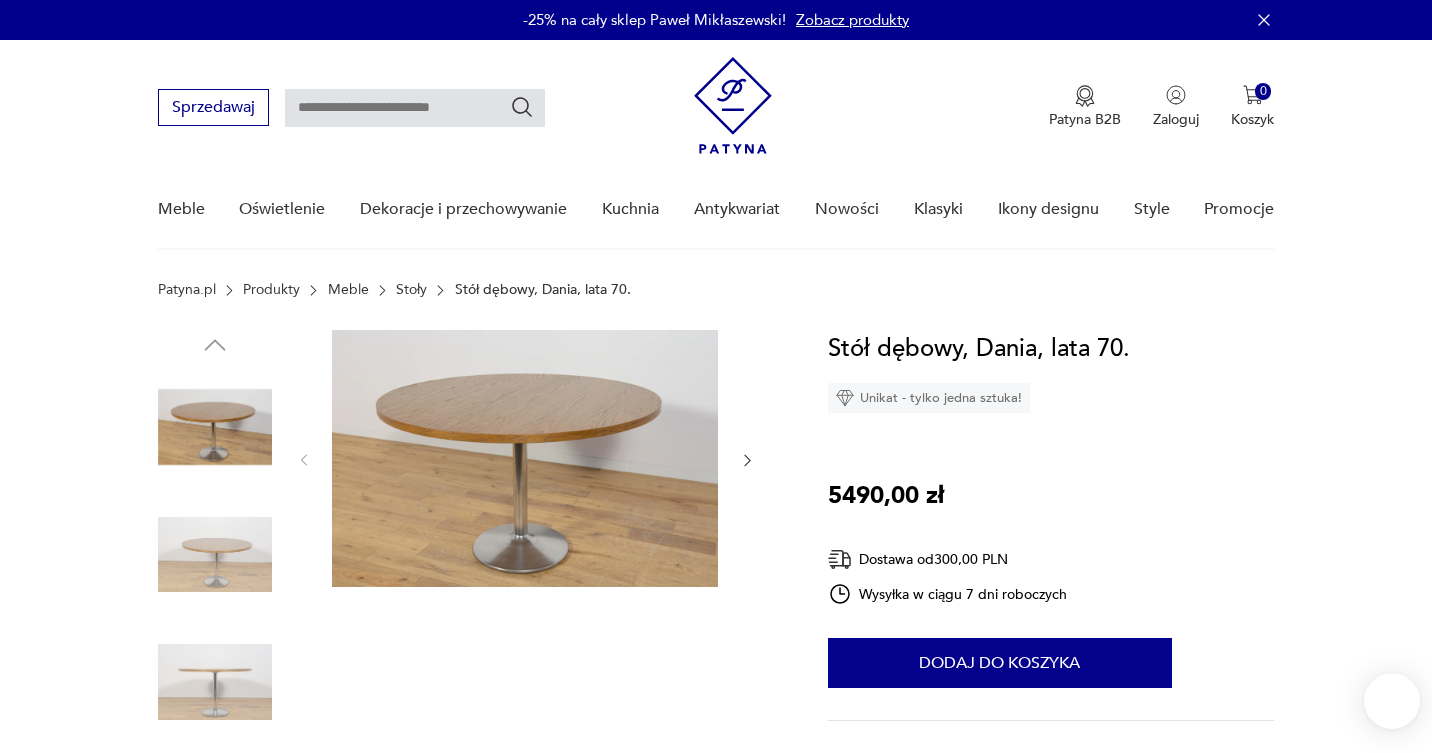 scroll, scrollTop: 0, scrollLeft: 0, axis: both 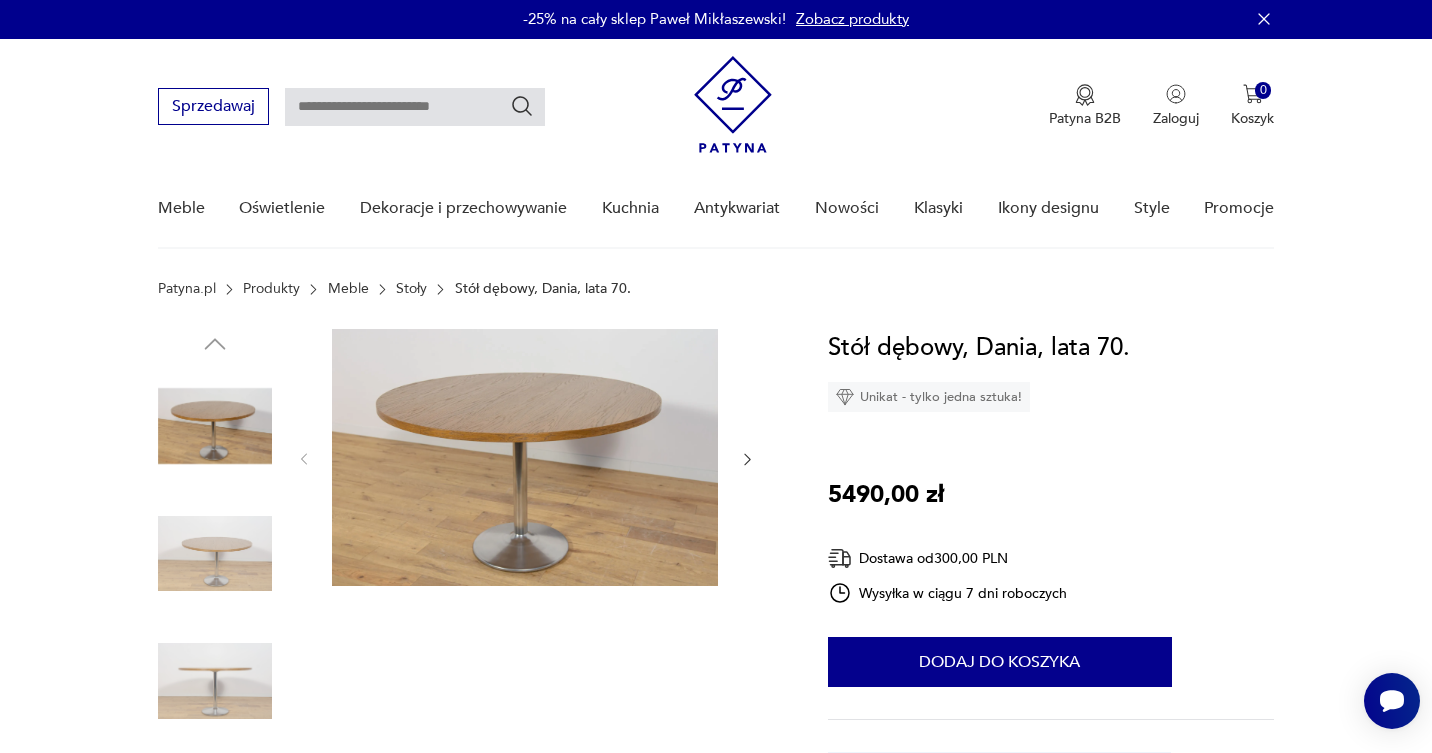 click 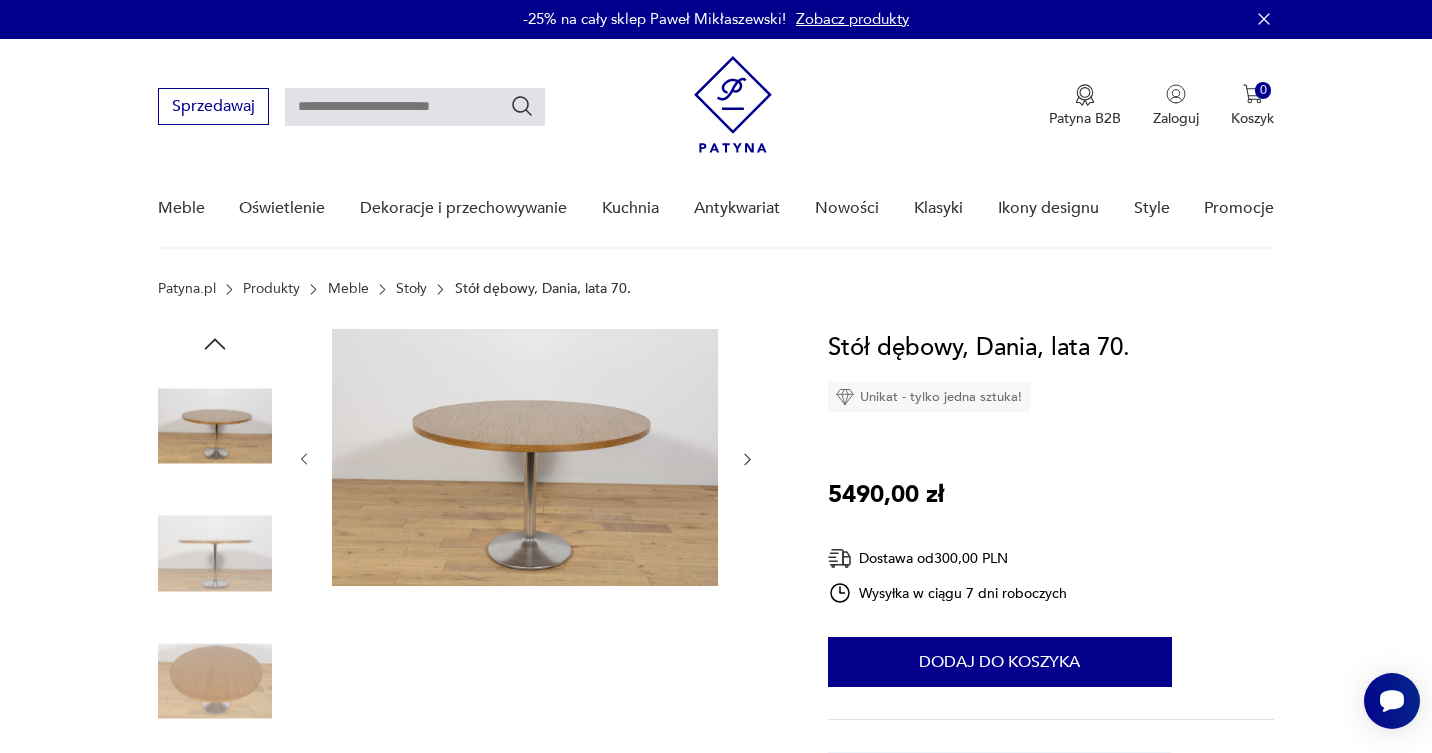 click 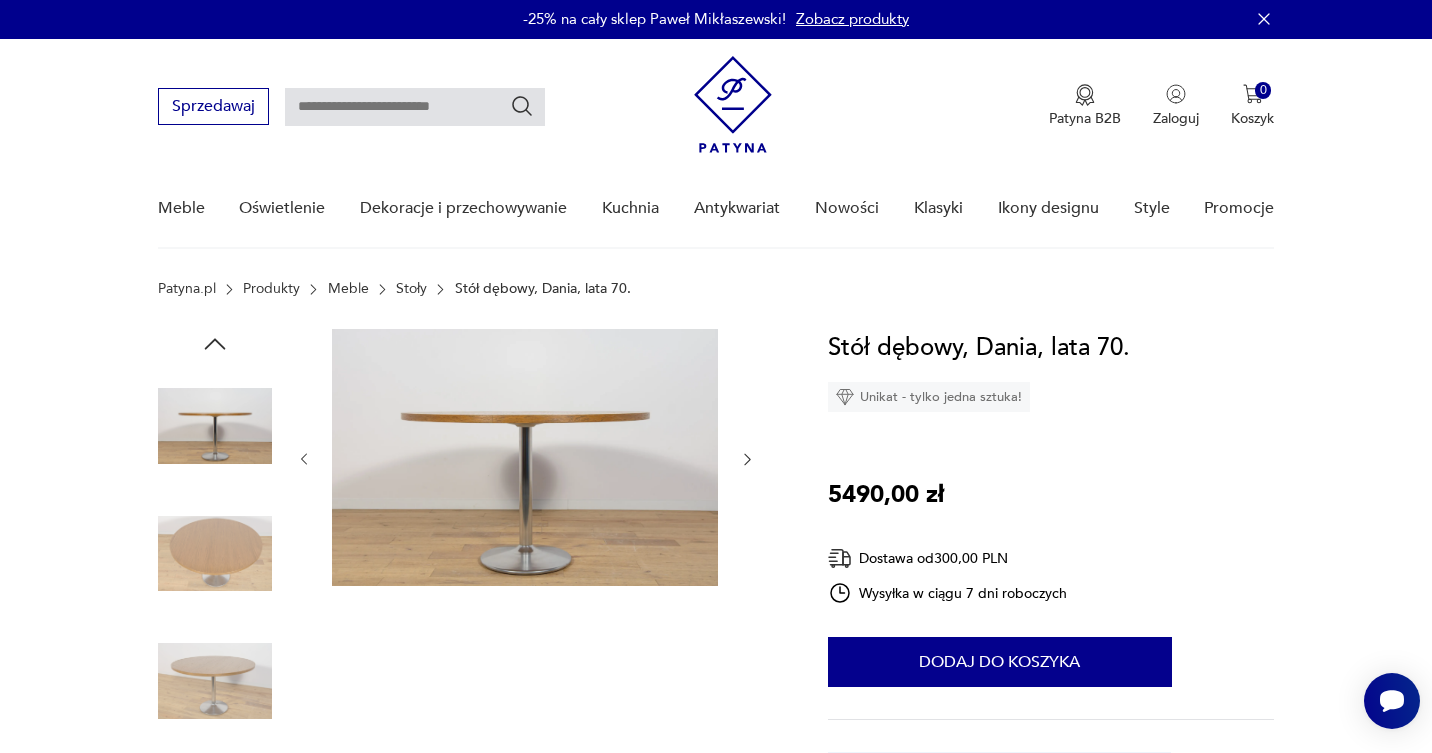 click 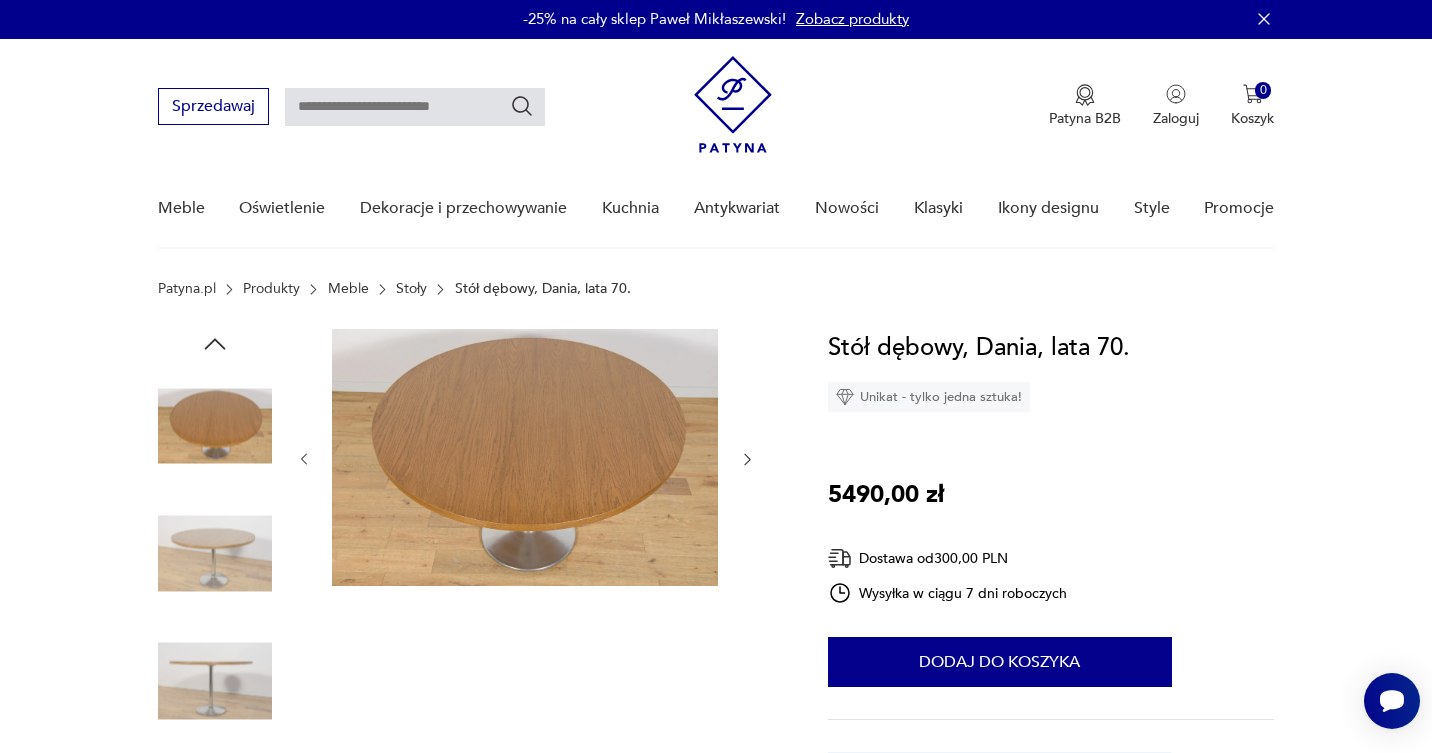click at bounding box center [525, 457] 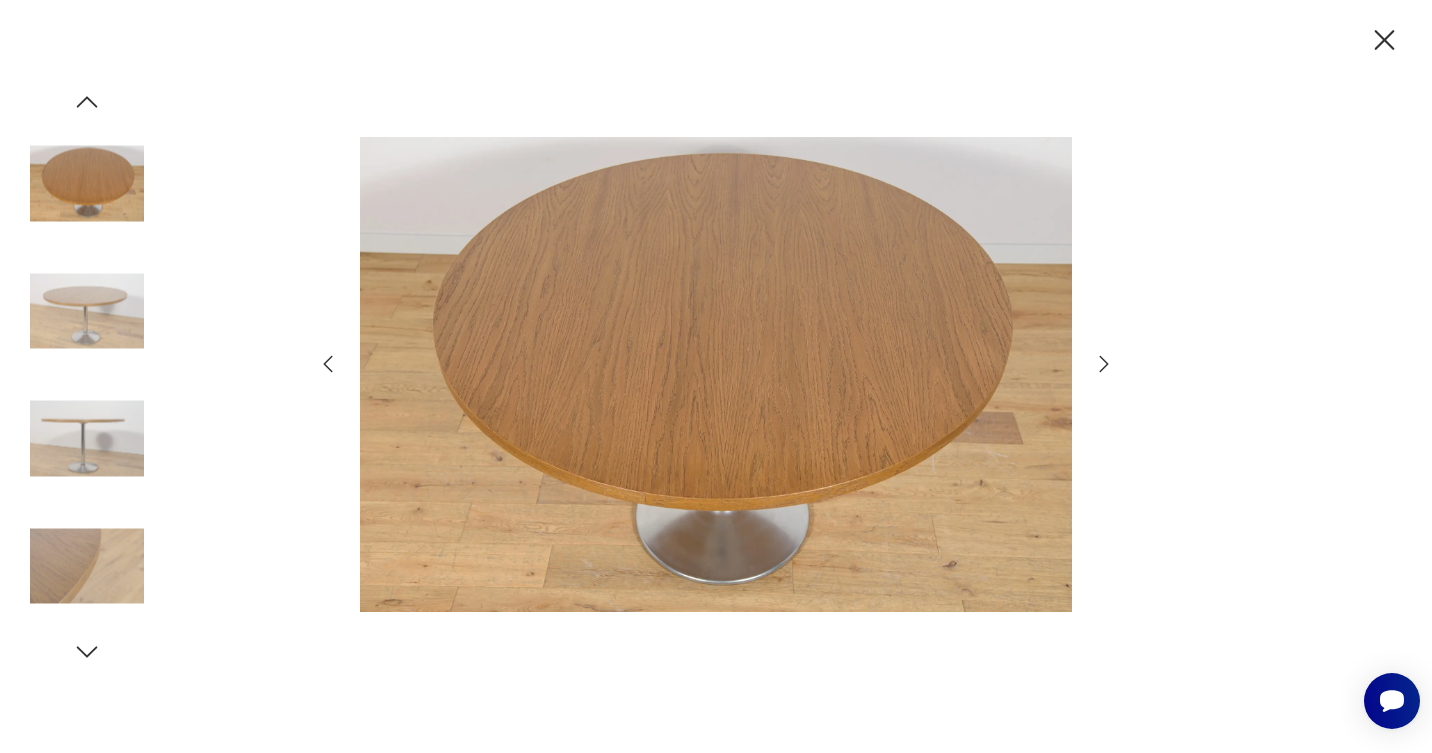 click at bounding box center [87, 439] 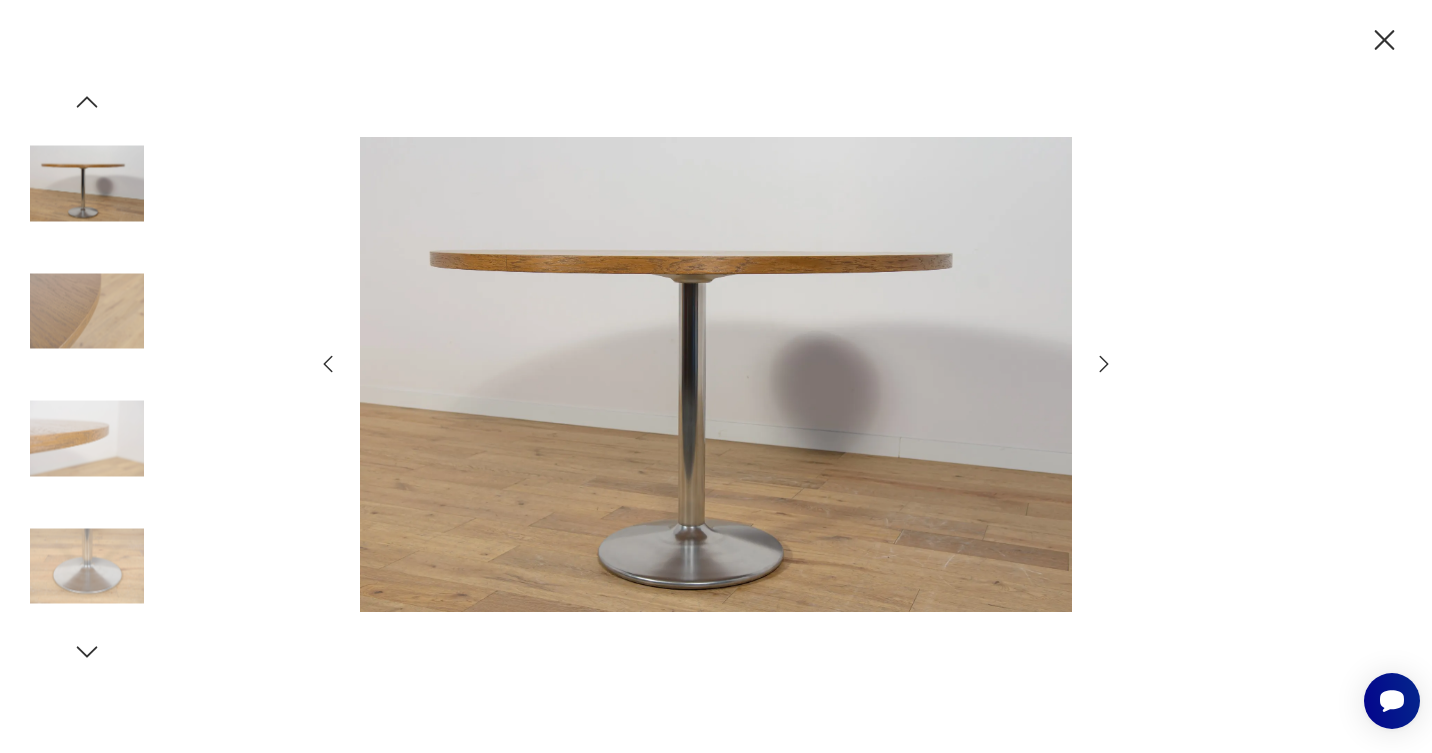 click 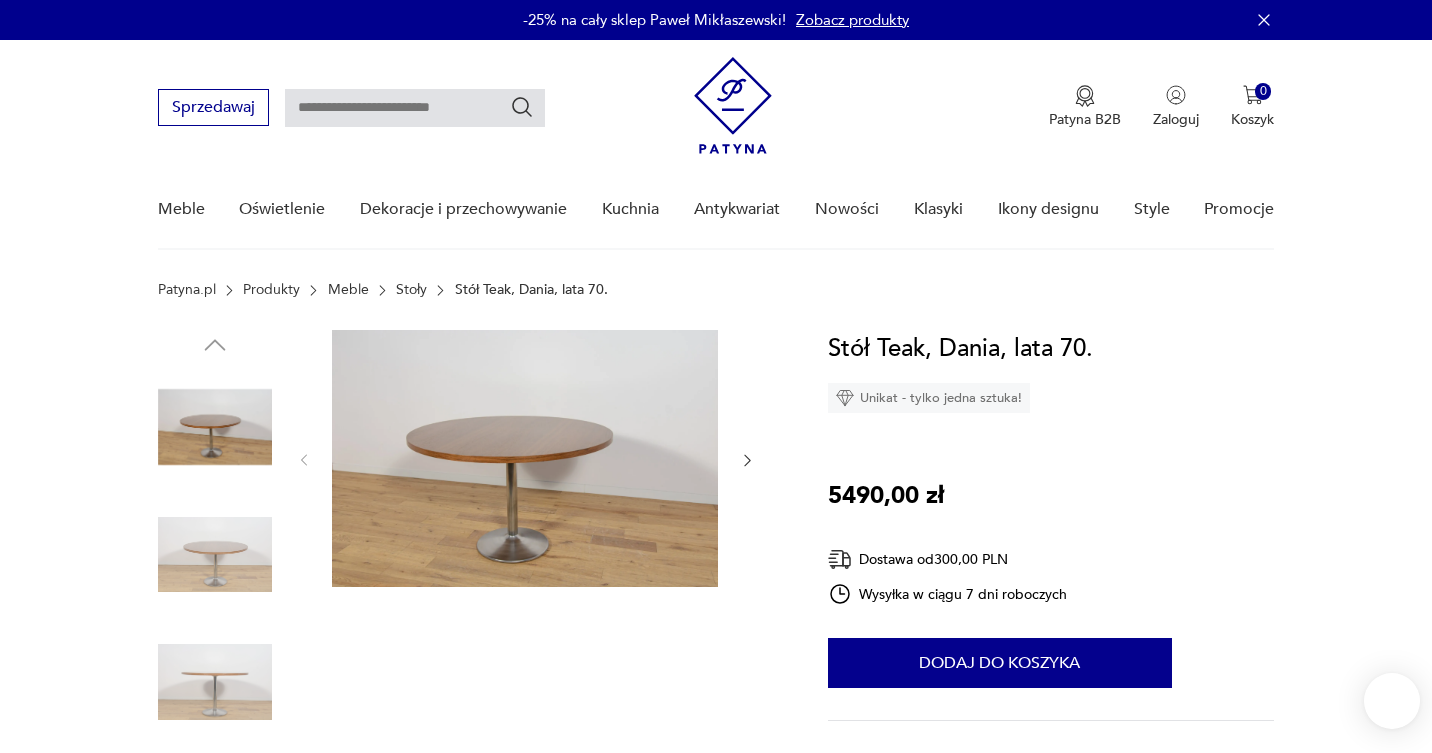 scroll, scrollTop: 0, scrollLeft: 0, axis: both 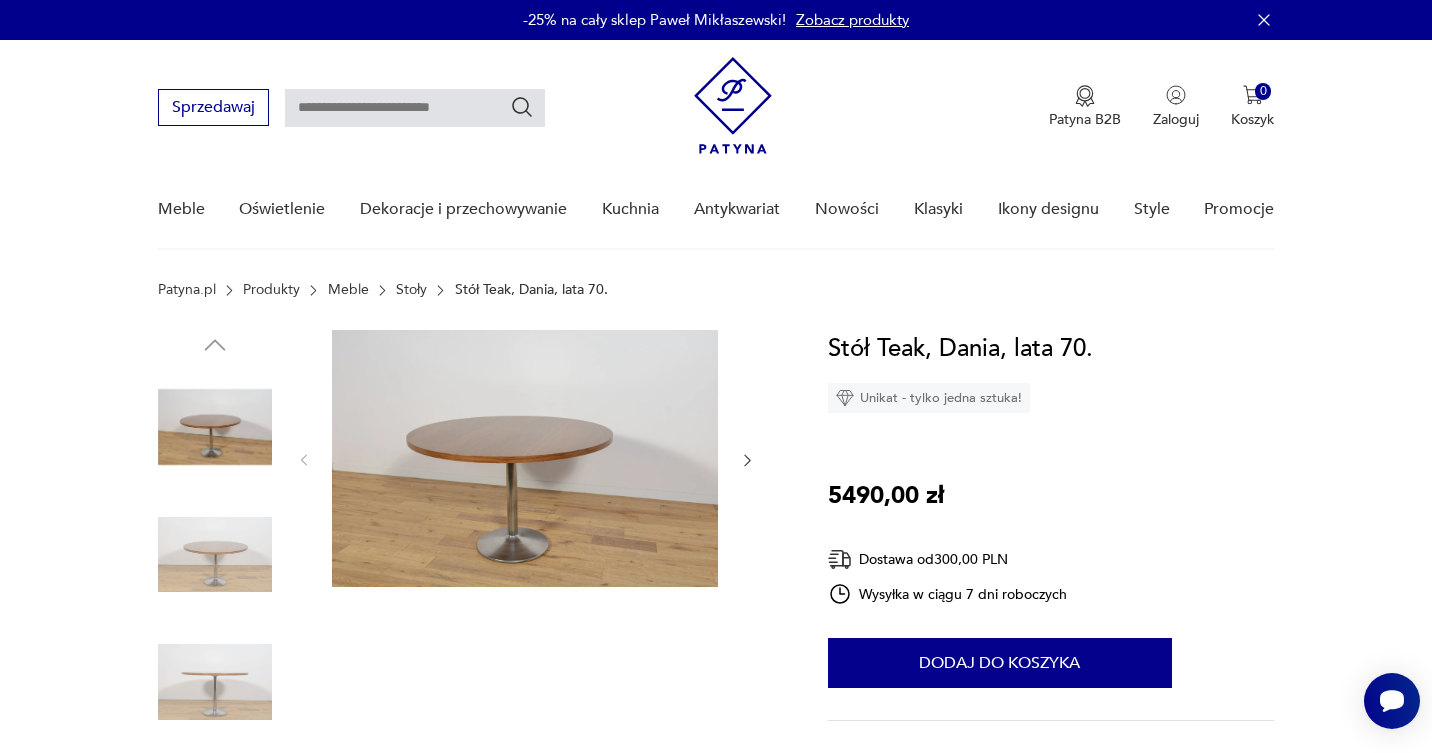 click 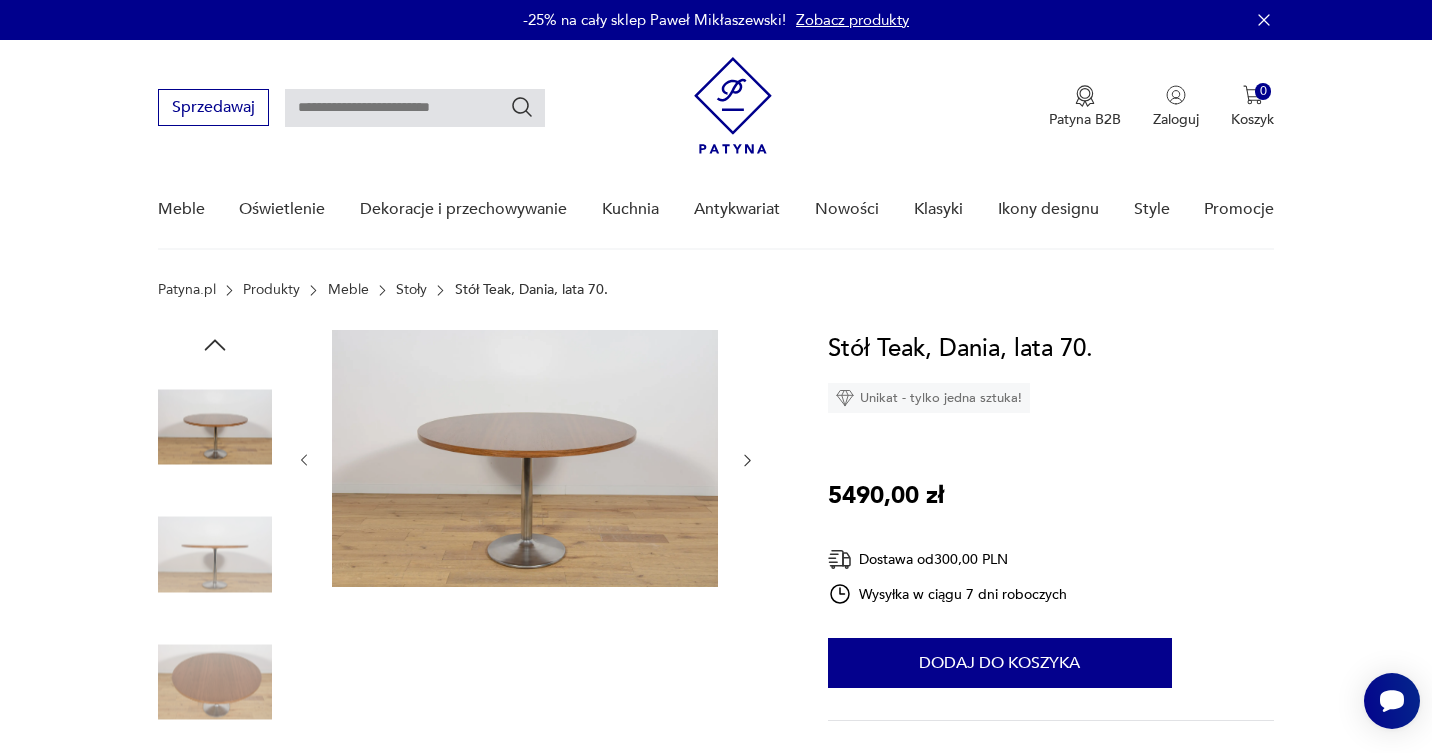 click 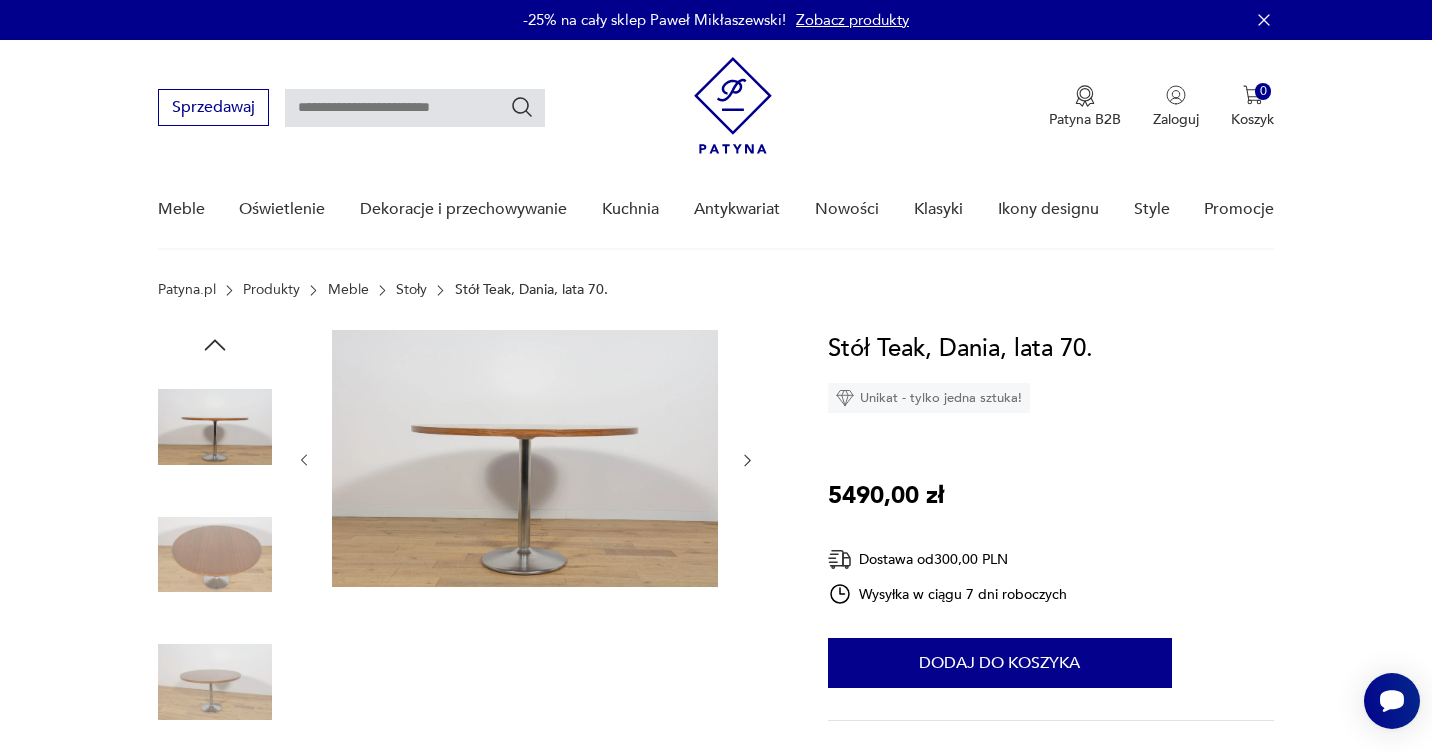 click 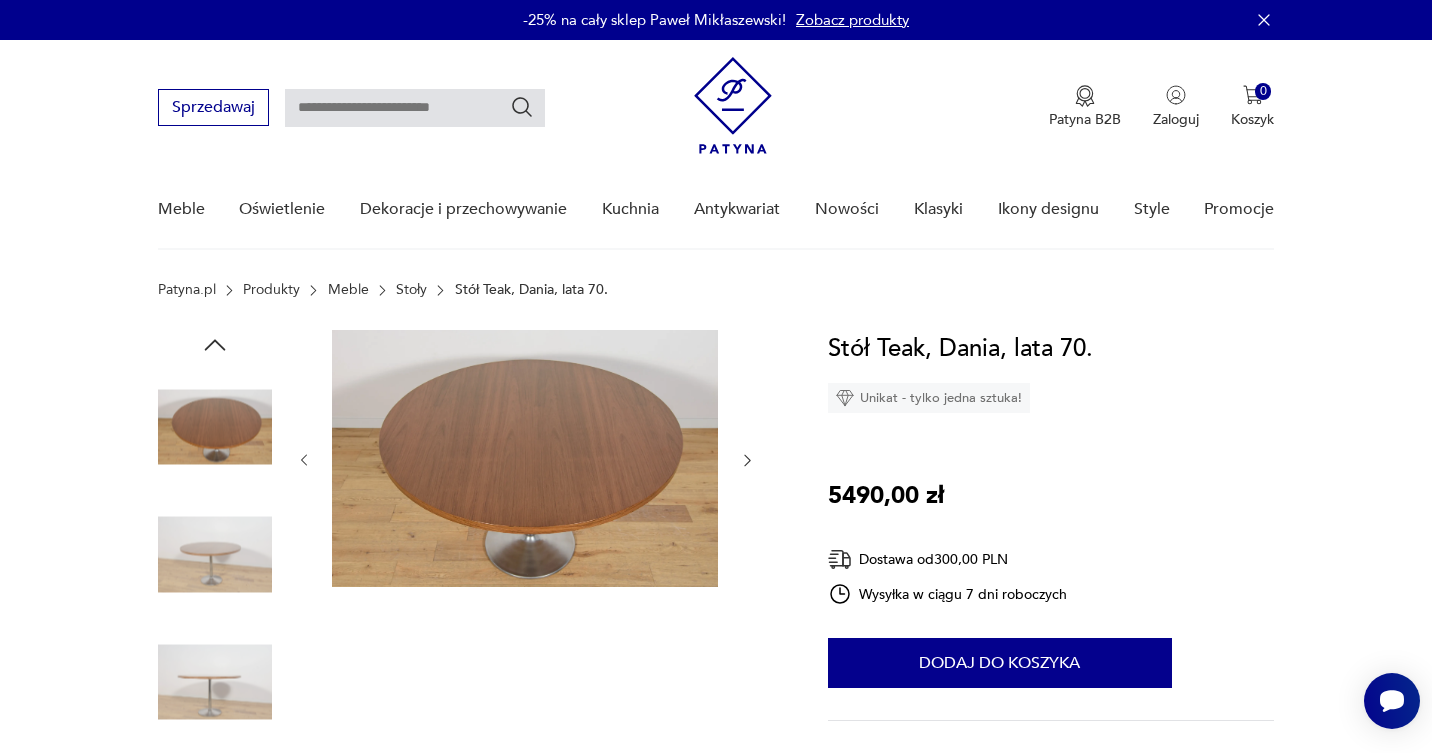 click at bounding box center (525, 458) 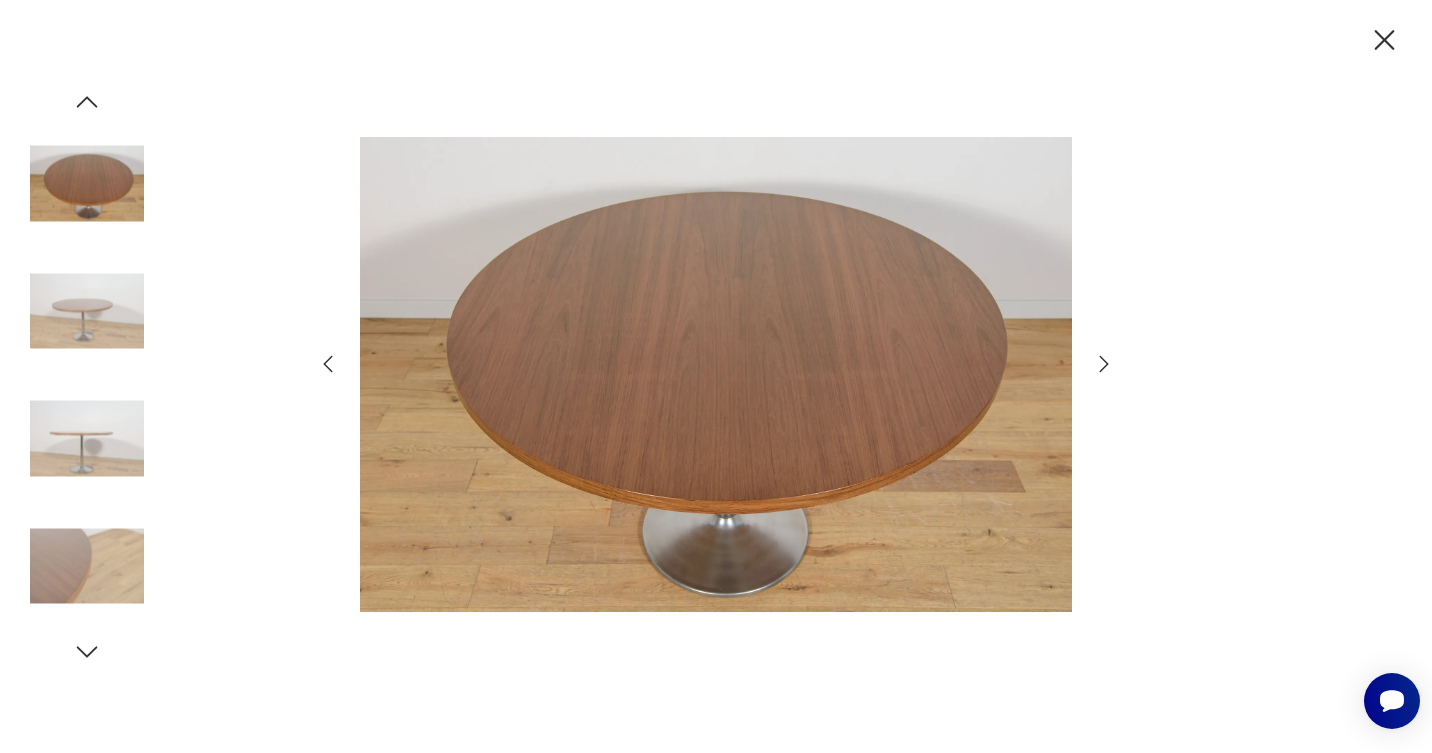 click 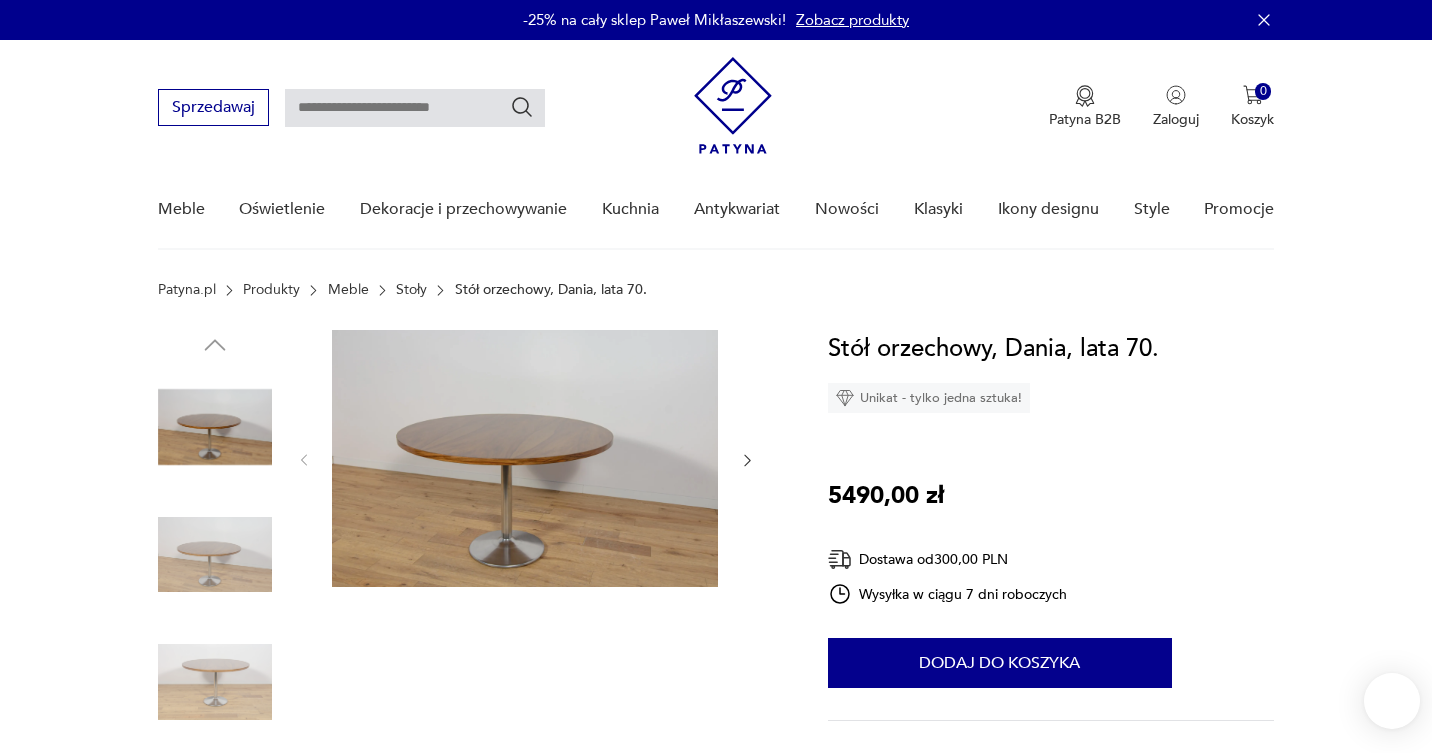 scroll, scrollTop: 0, scrollLeft: 0, axis: both 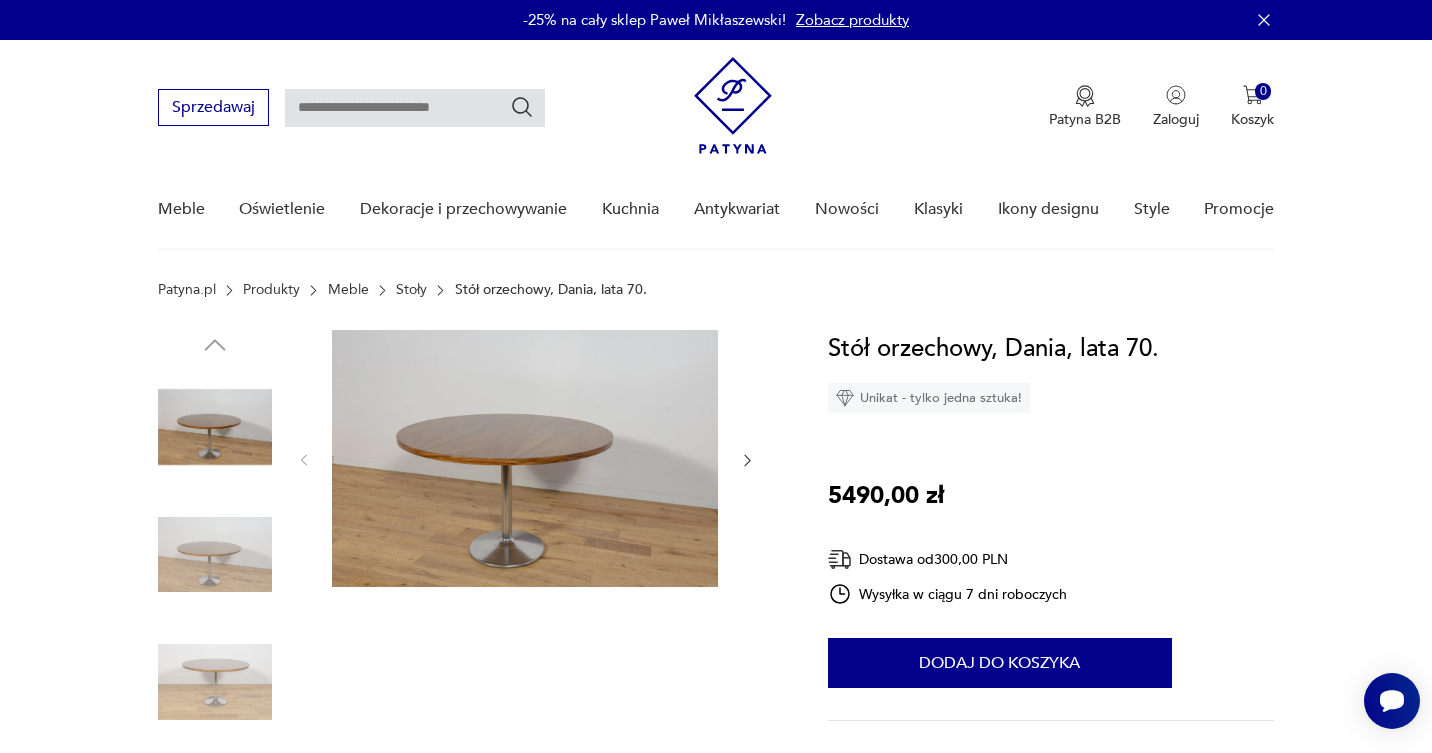 click at bounding box center (525, 458) 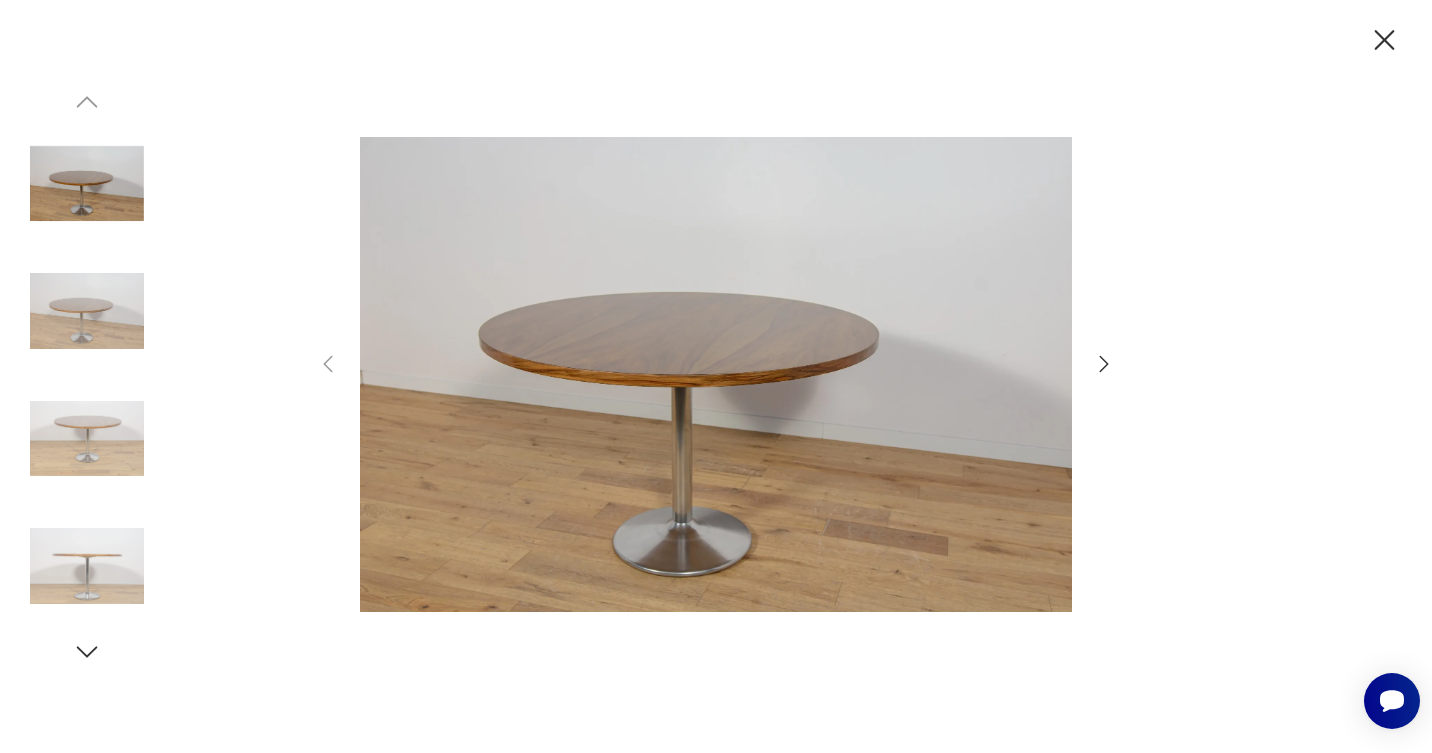 click 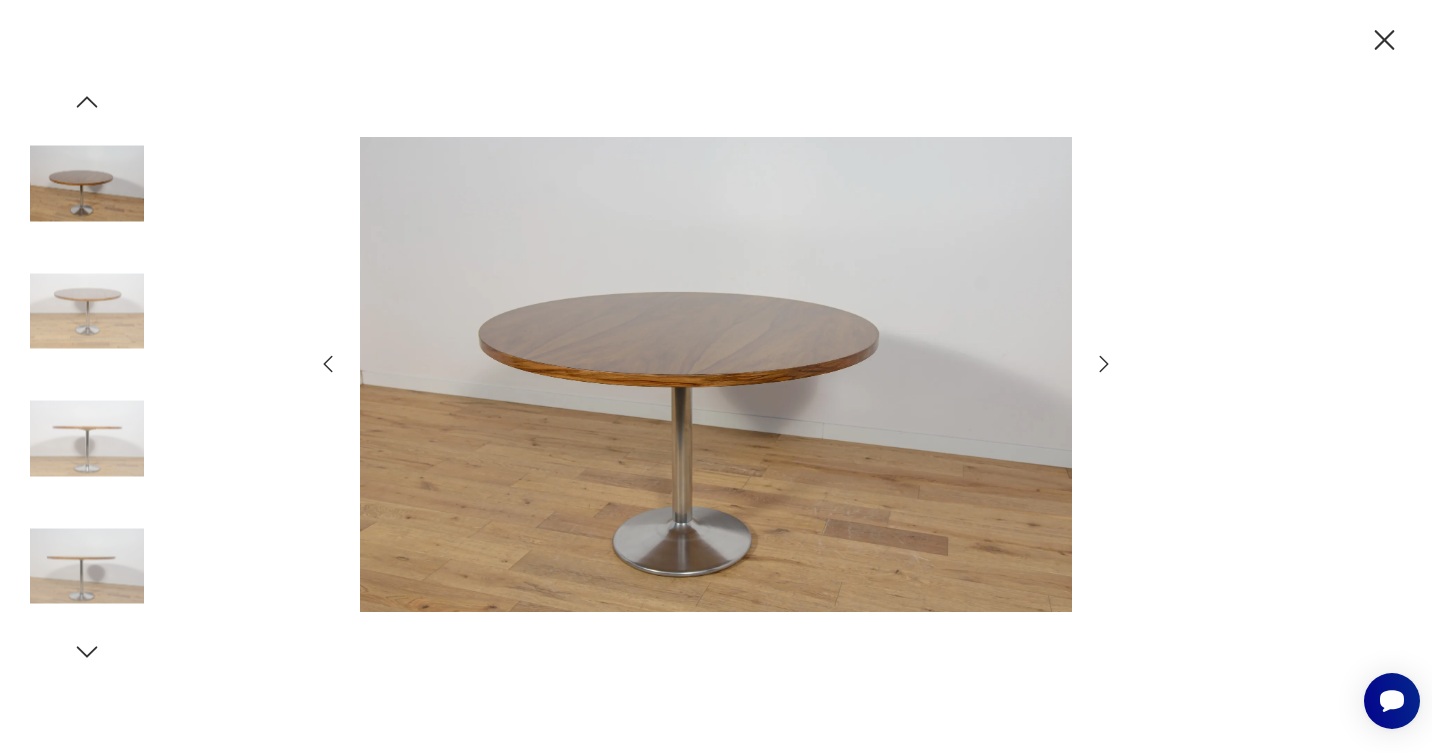 click 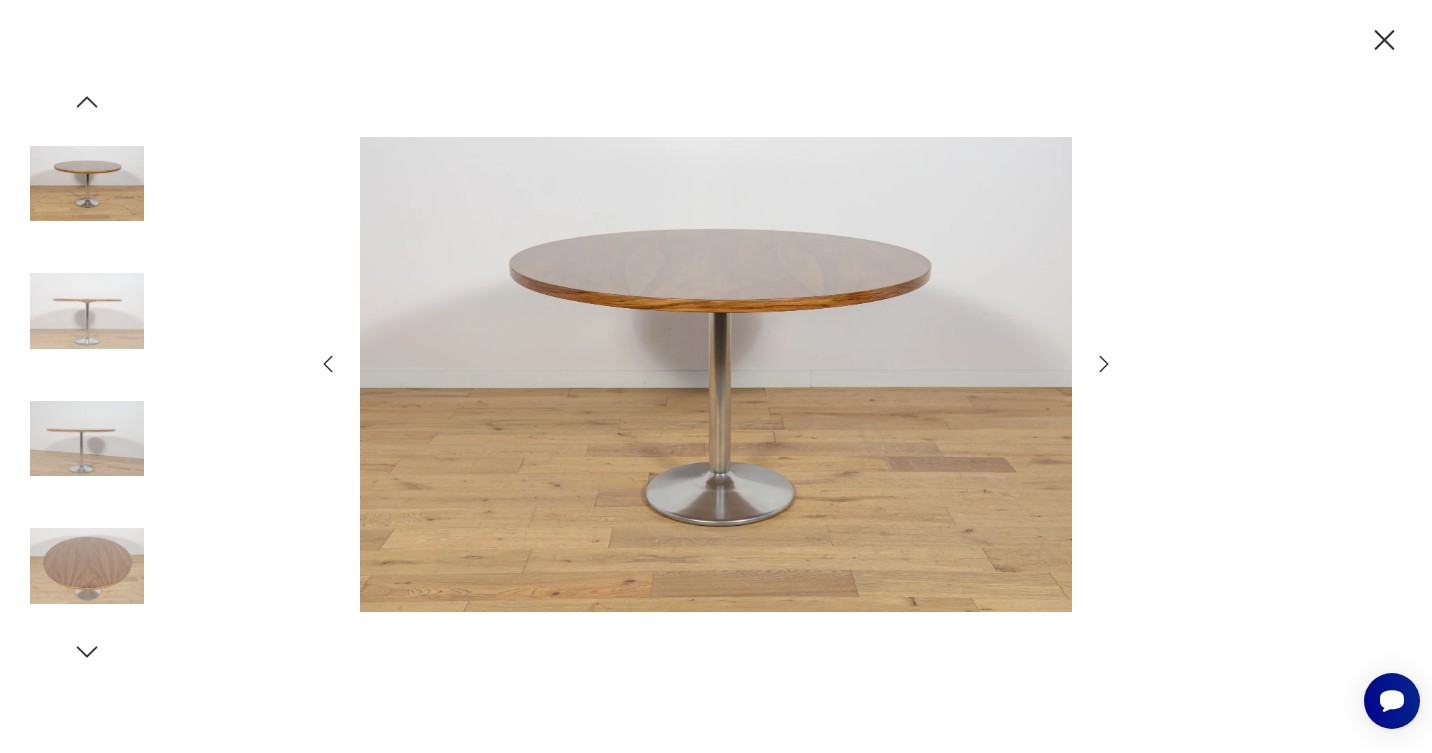 click 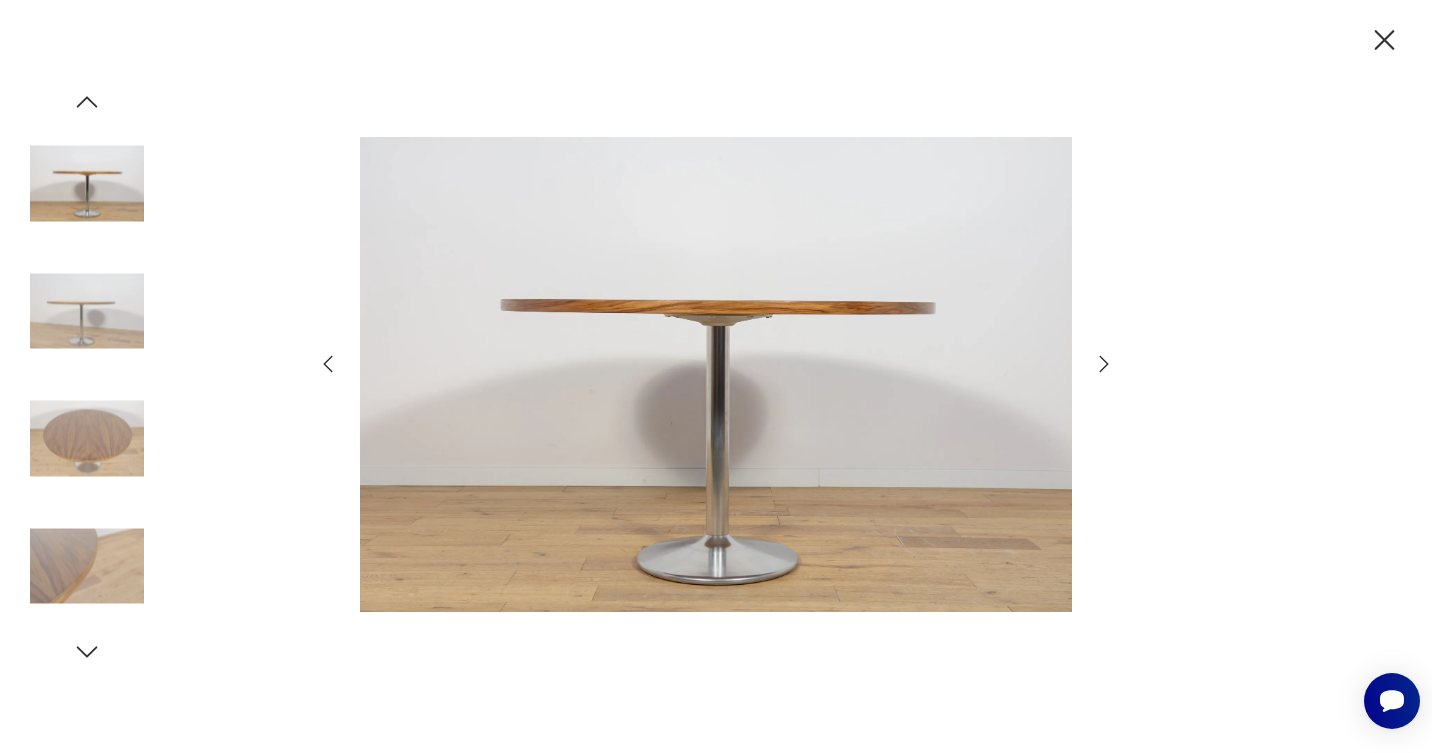 click 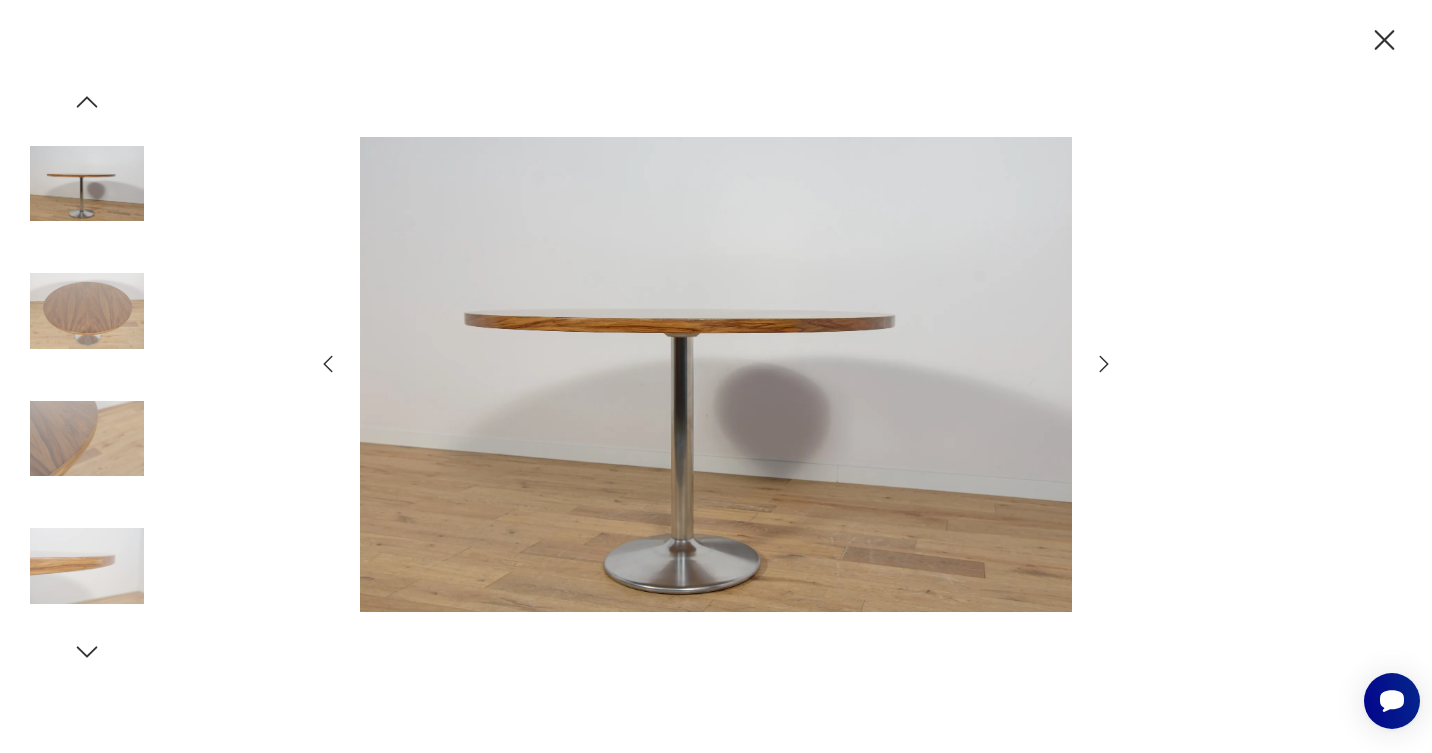 click 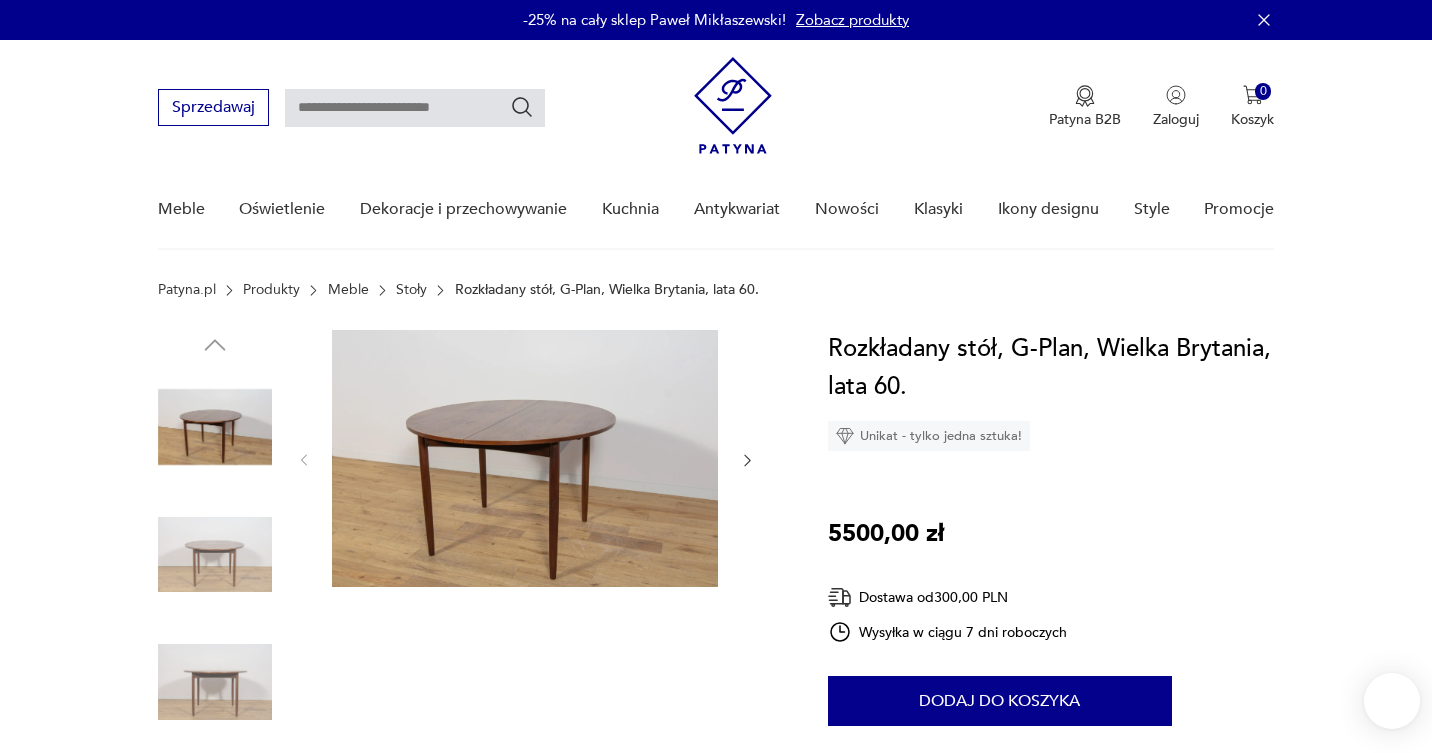scroll, scrollTop: 0, scrollLeft: 0, axis: both 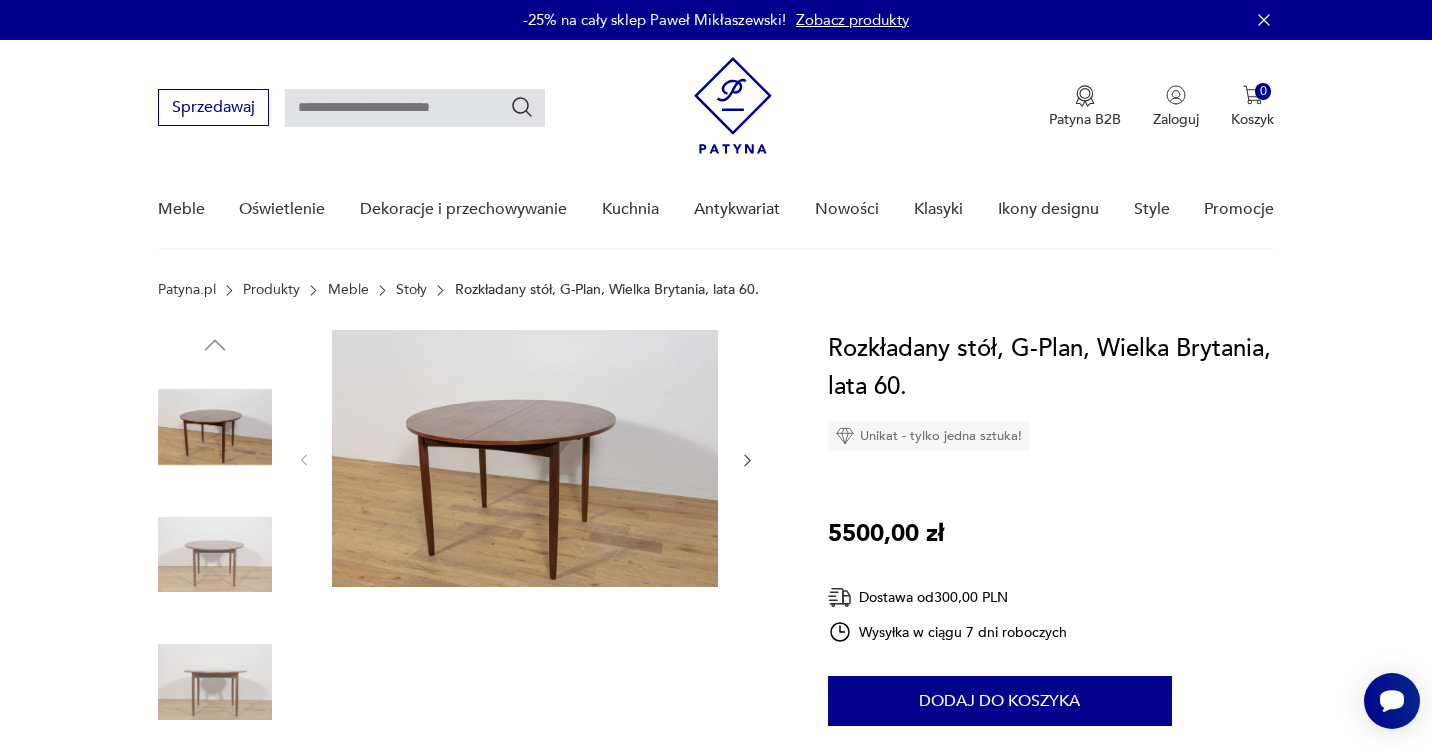 click at bounding box center (215, 555) 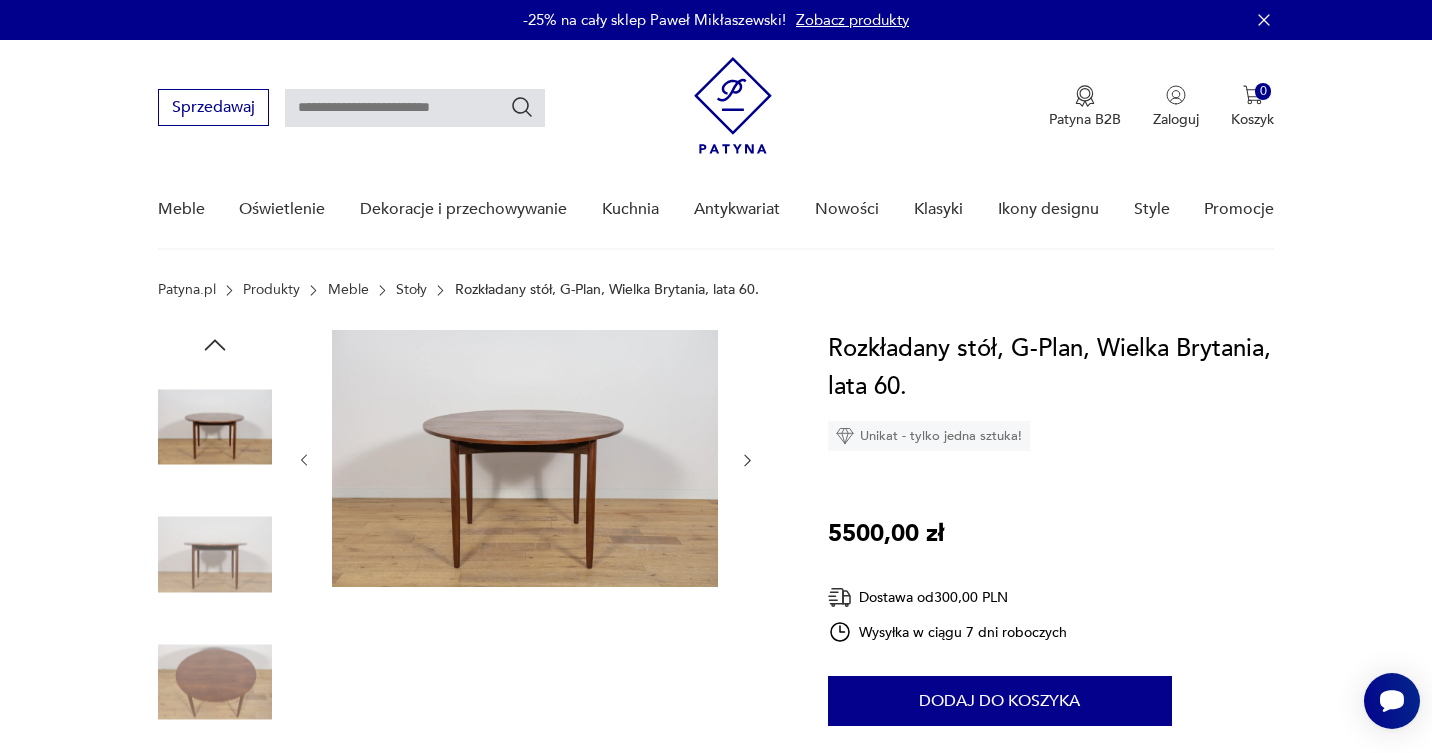 click at bounding box center [525, 458] 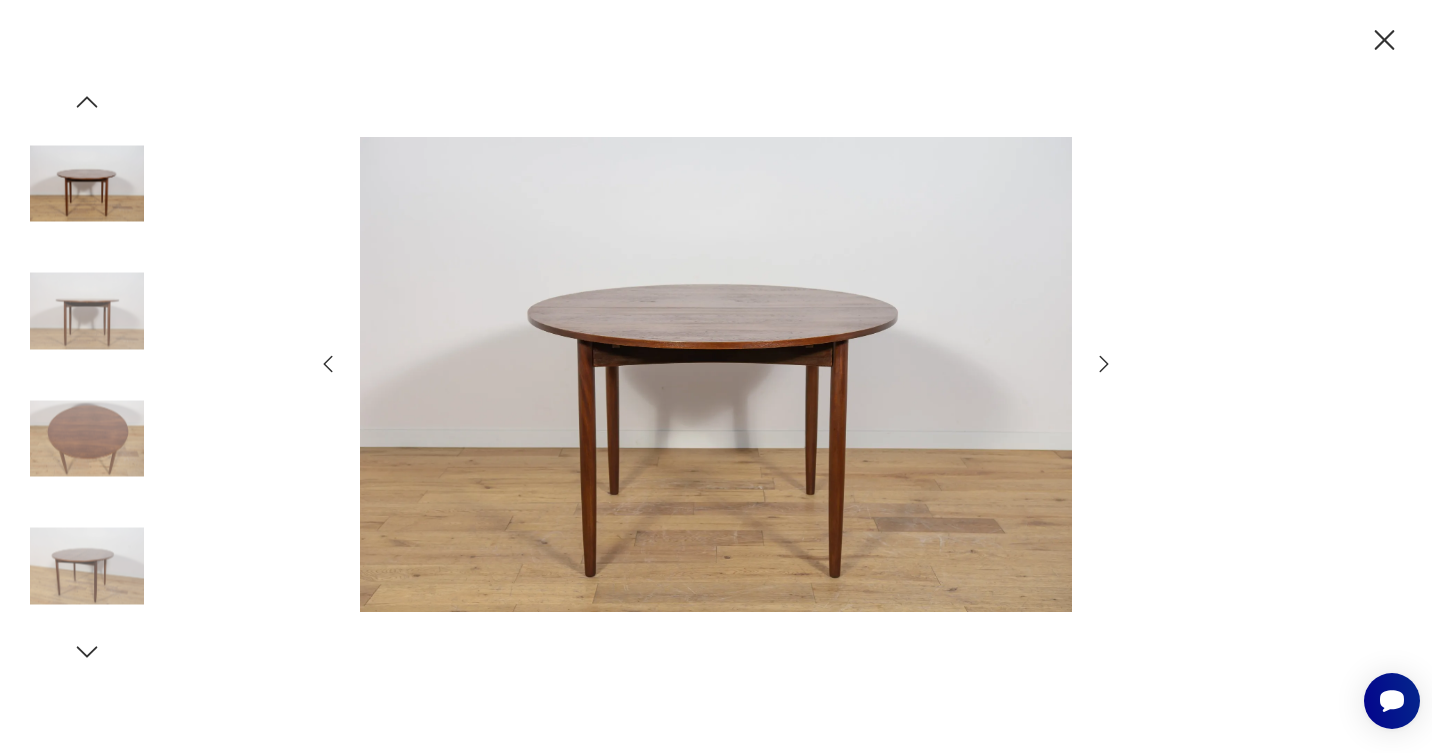 click 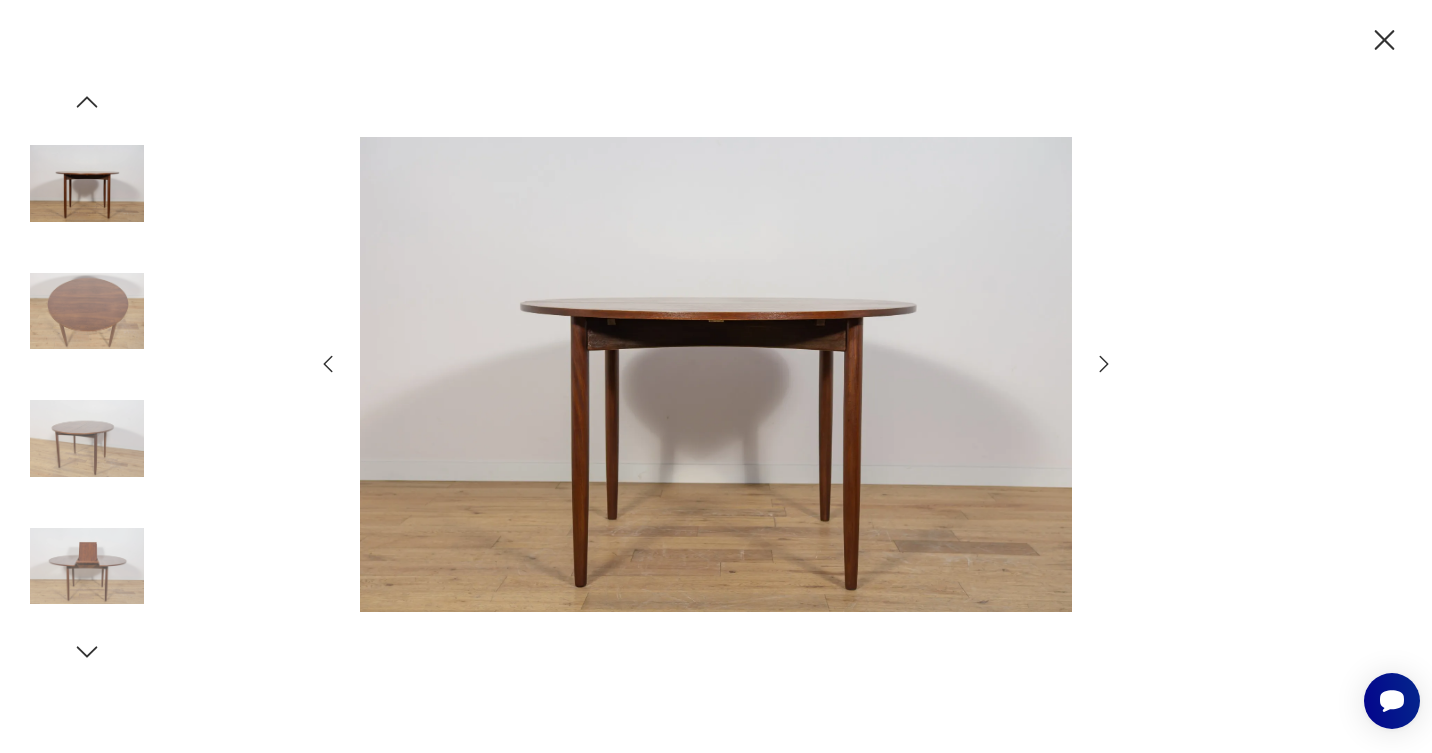 click 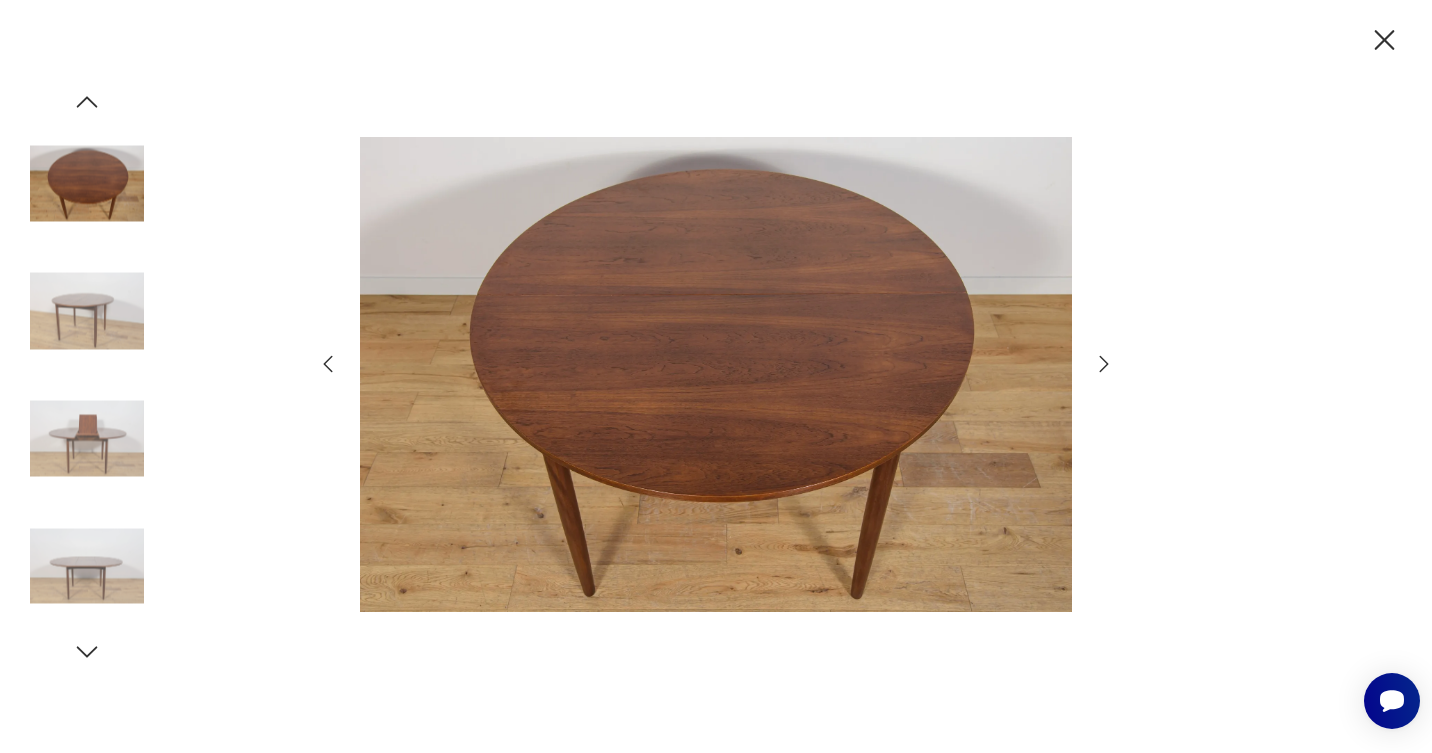 click at bounding box center [716, 376] 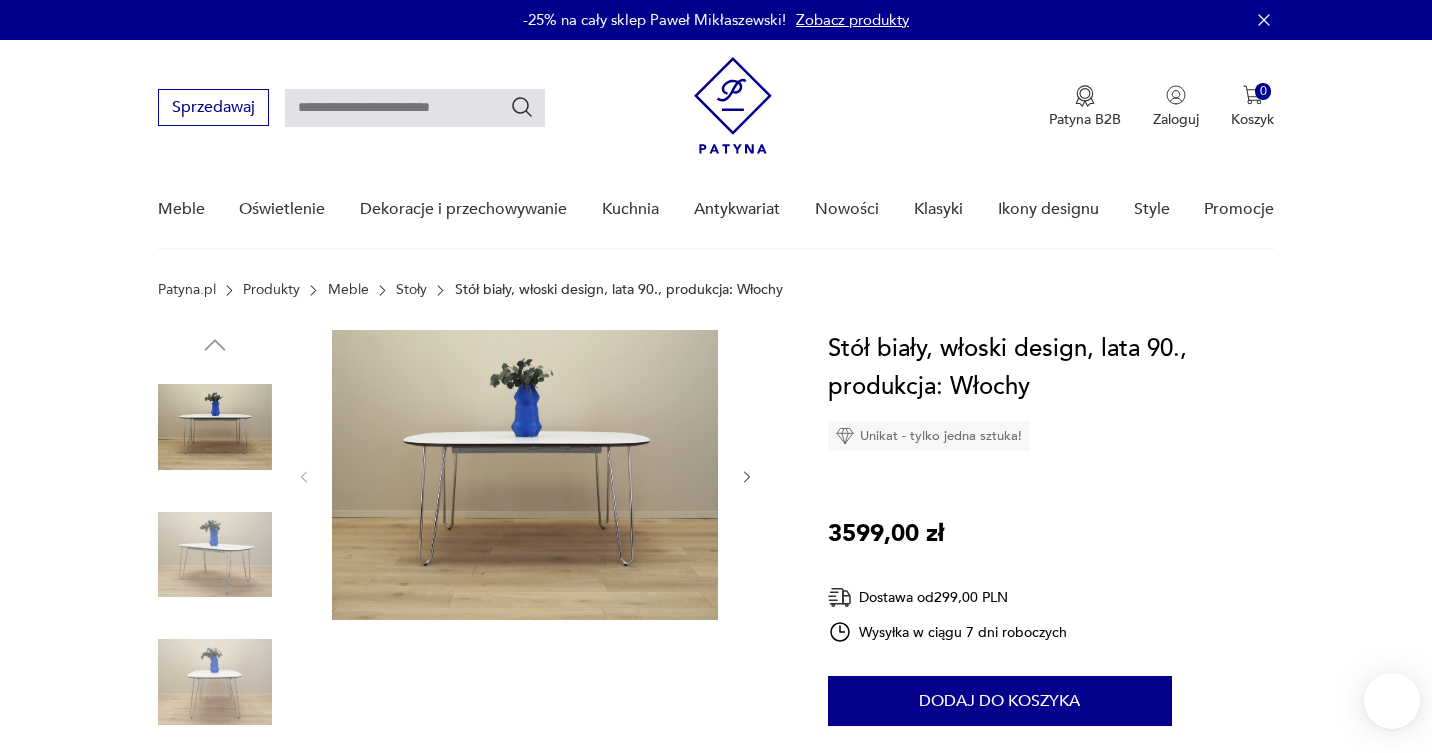 scroll, scrollTop: 0, scrollLeft: 0, axis: both 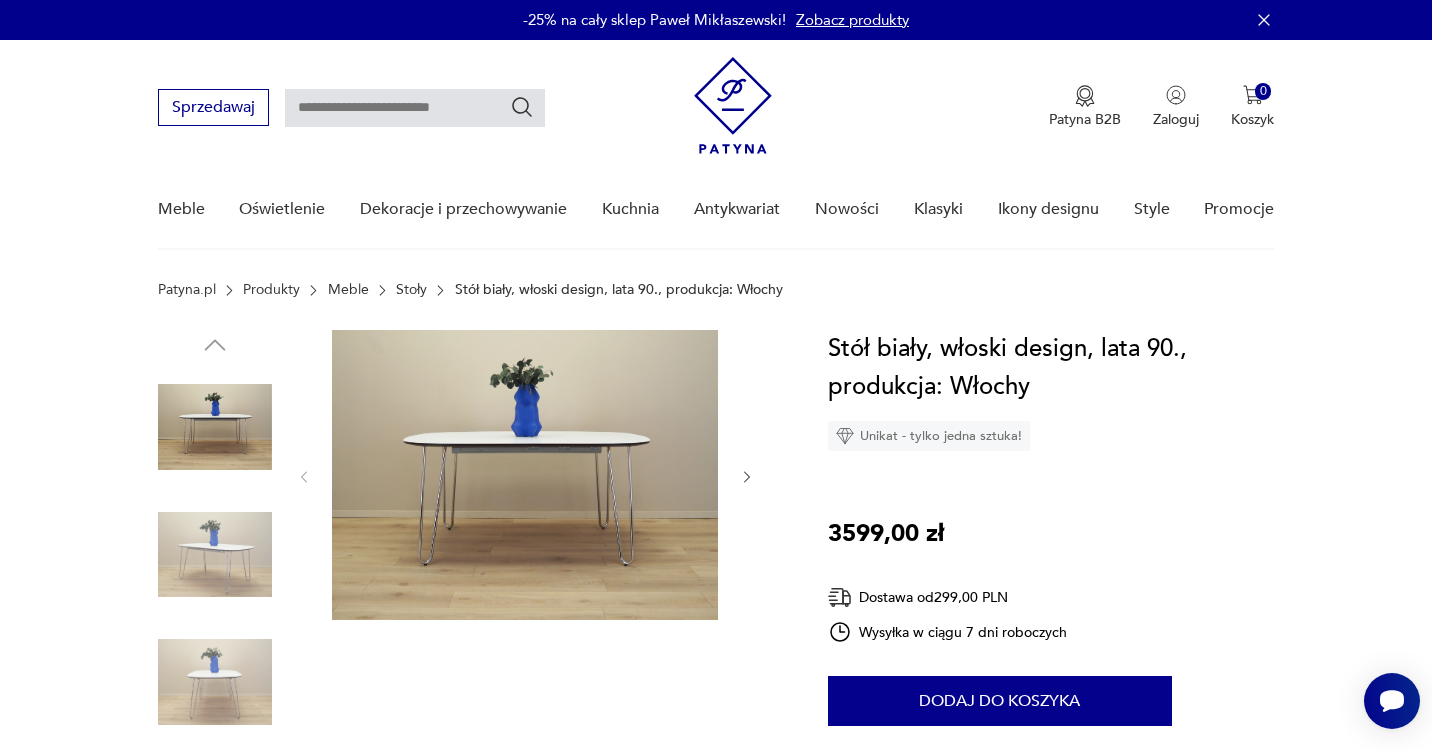 click at bounding box center [215, 555] 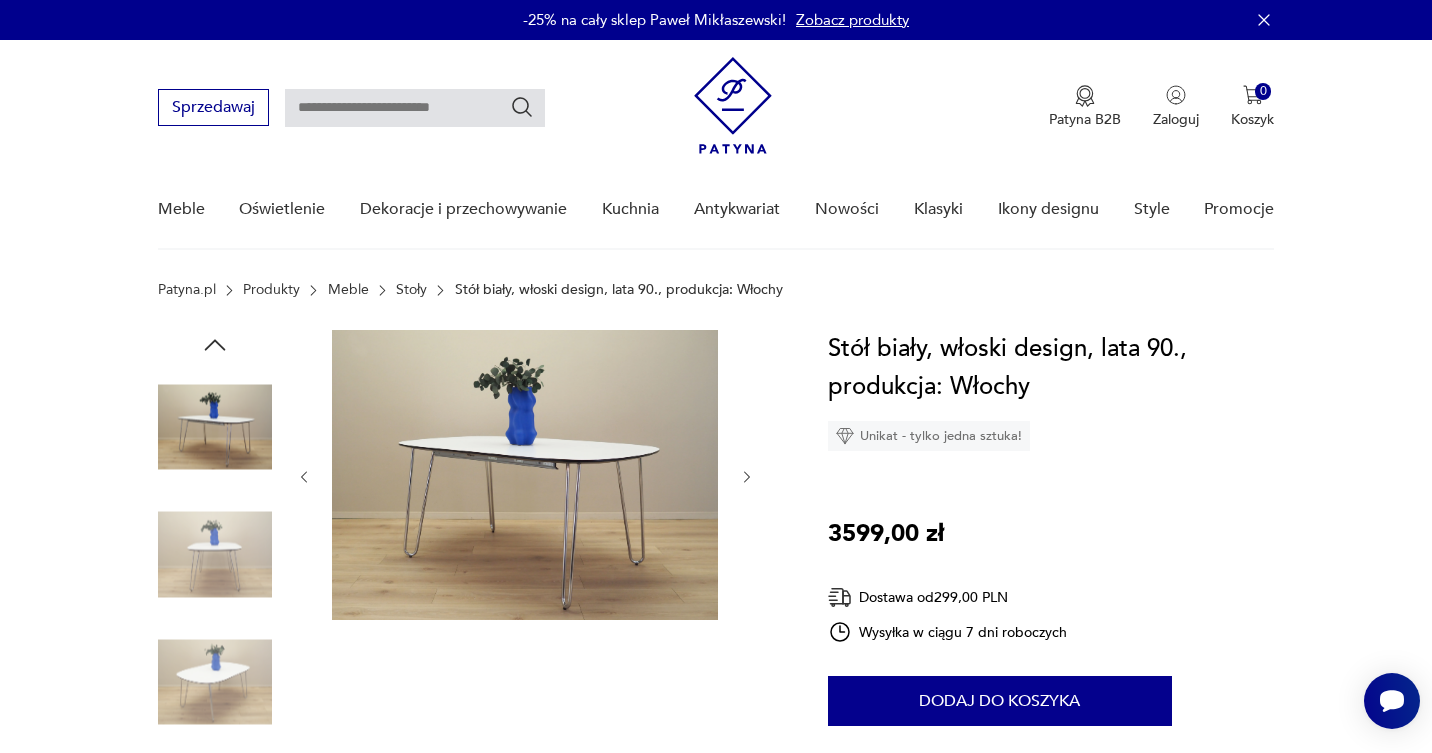 click at bounding box center (215, 682) 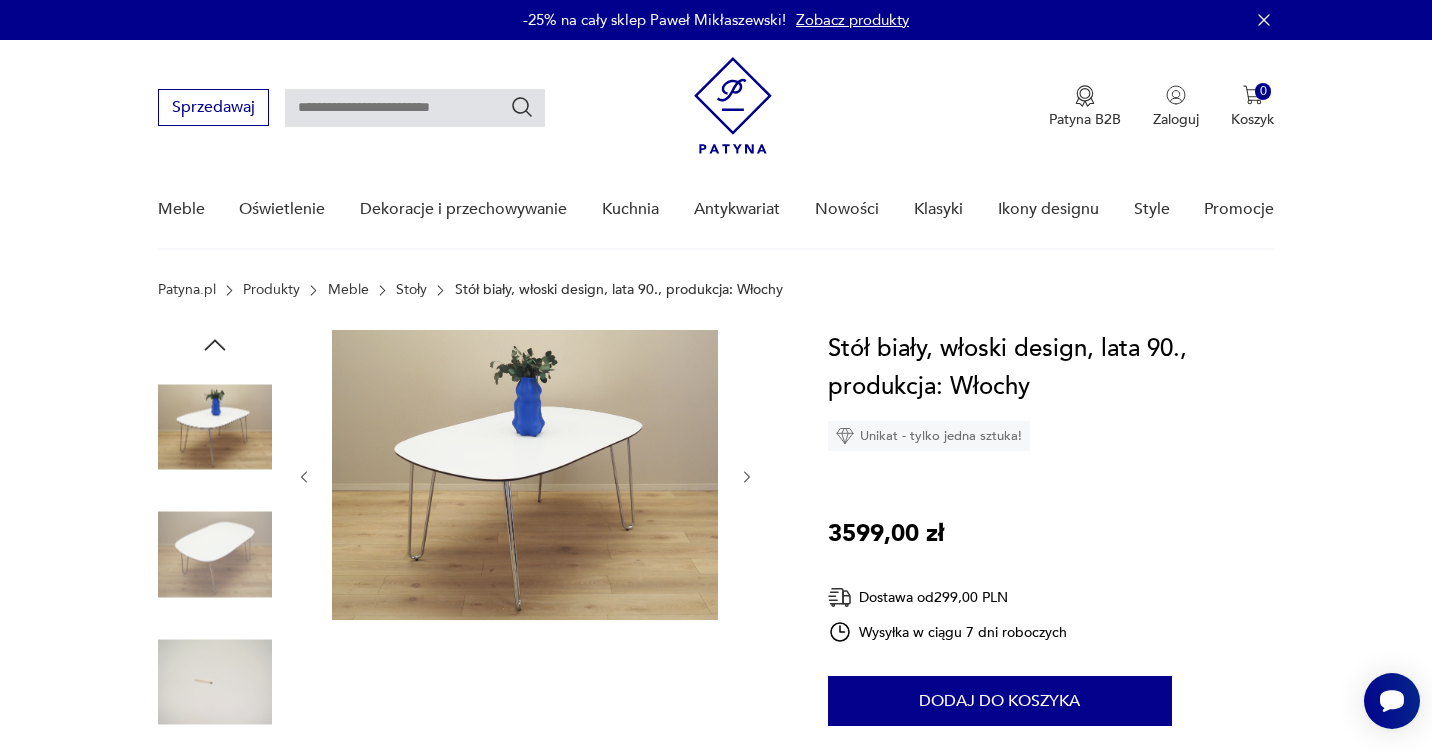 click at bounding box center [215, 682] 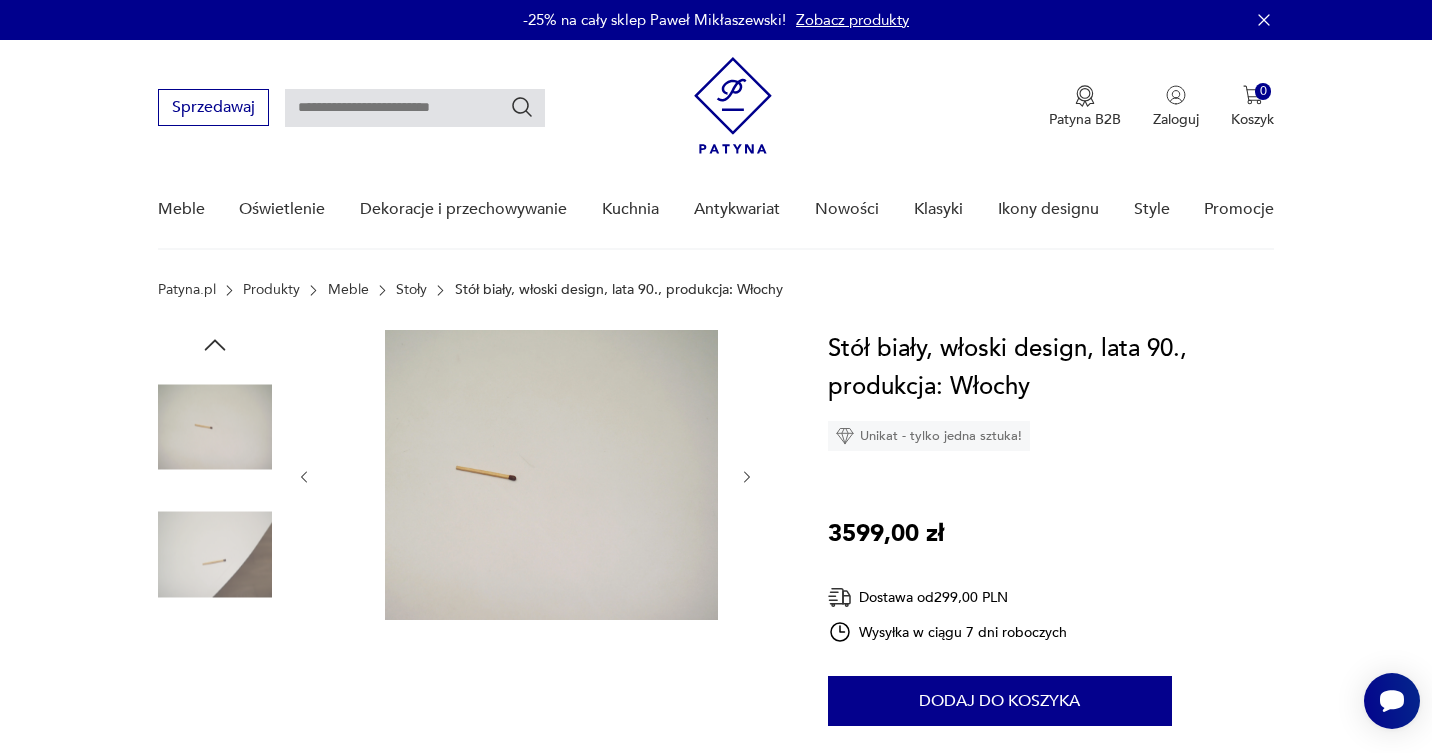 click at bounding box center [215, 682] 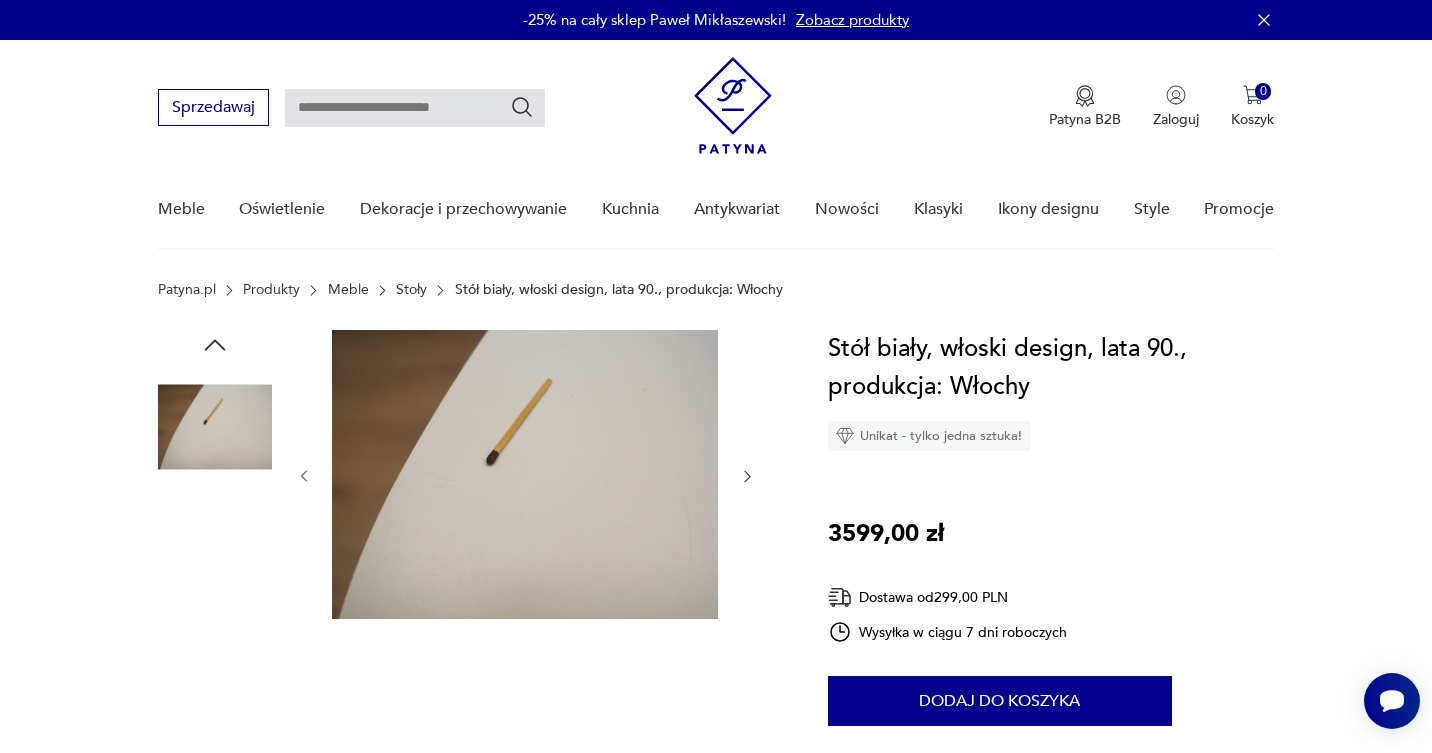click at bounding box center (215, 682) 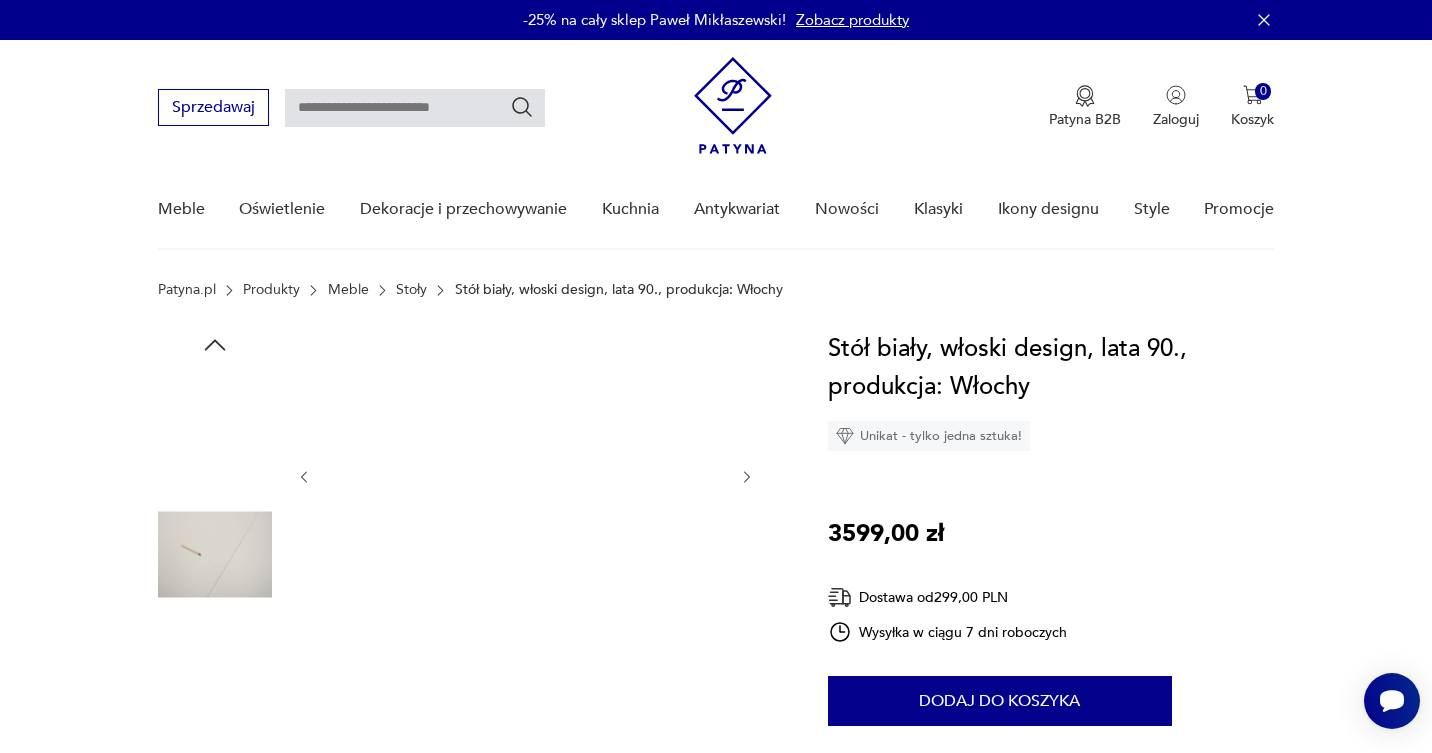 click at bounding box center [215, 682] 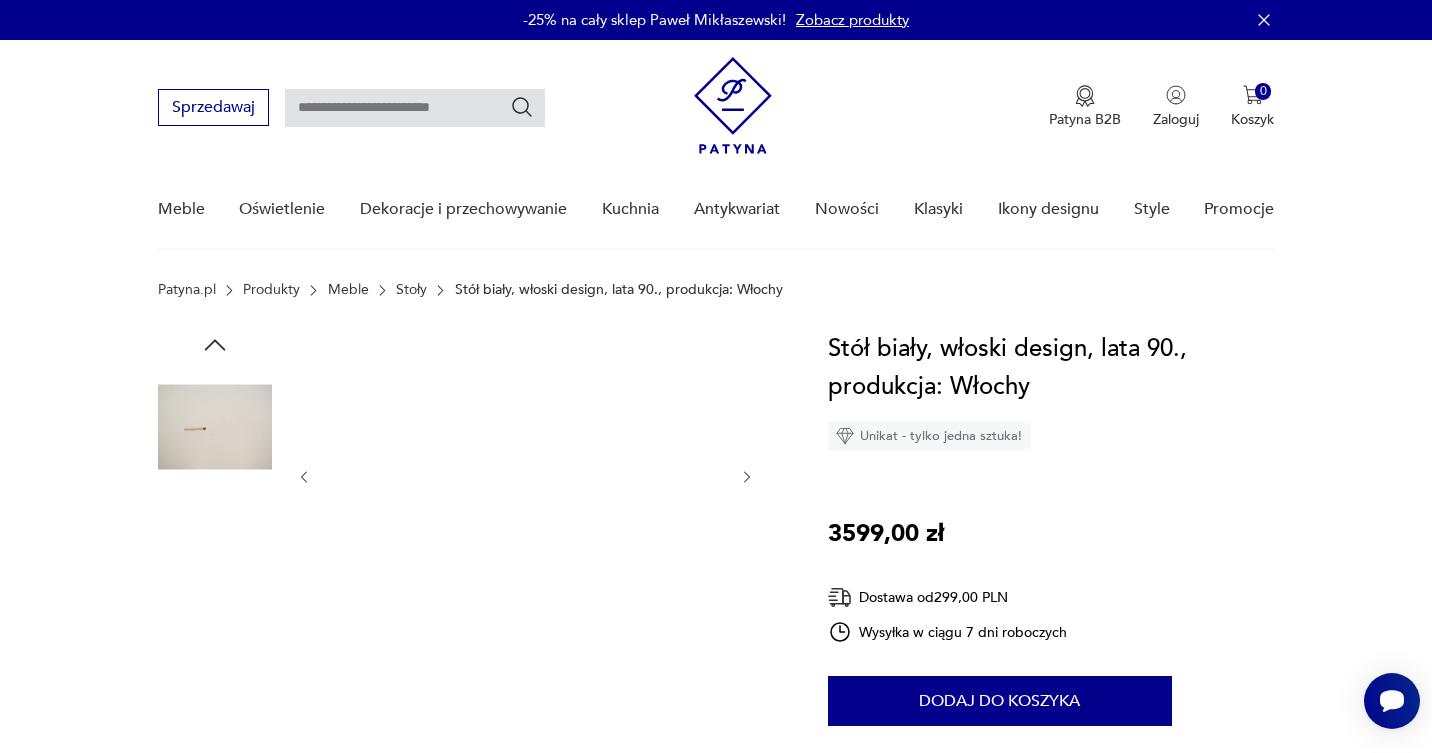 click at bounding box center (215, 682) 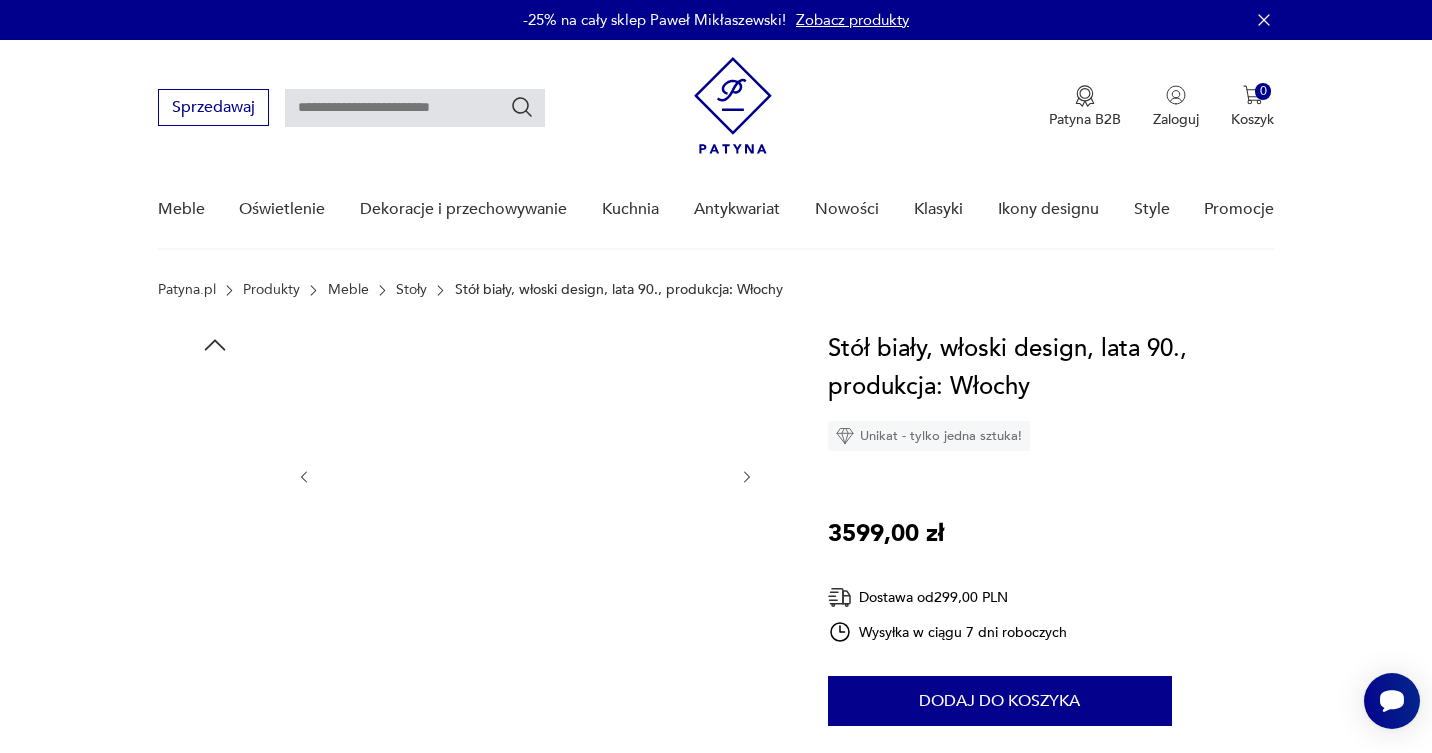 click at bounding box center [215, 682] 